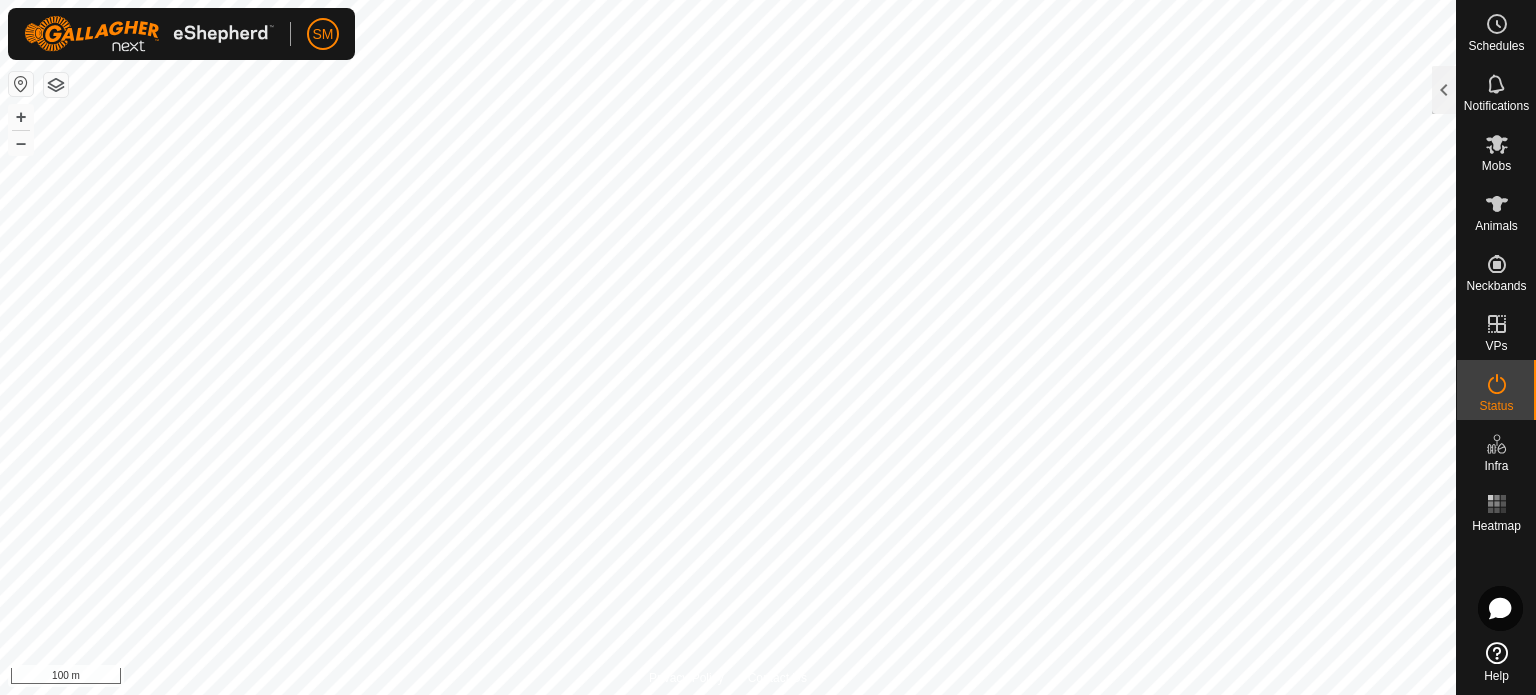 scroll, scrollTop: 0, scrollLeft: 0, axis: both 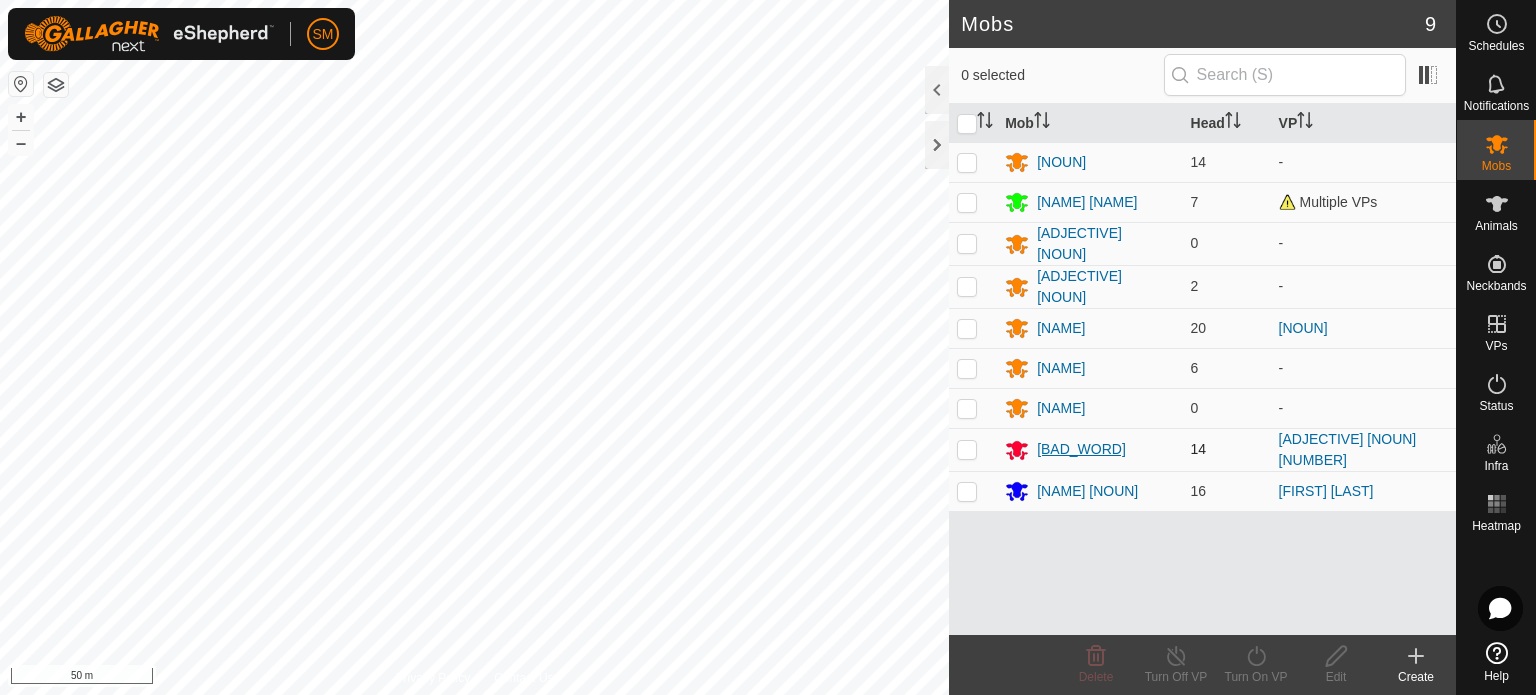 click on "[BAD_WORD]" at bounding box center [1081, 449] 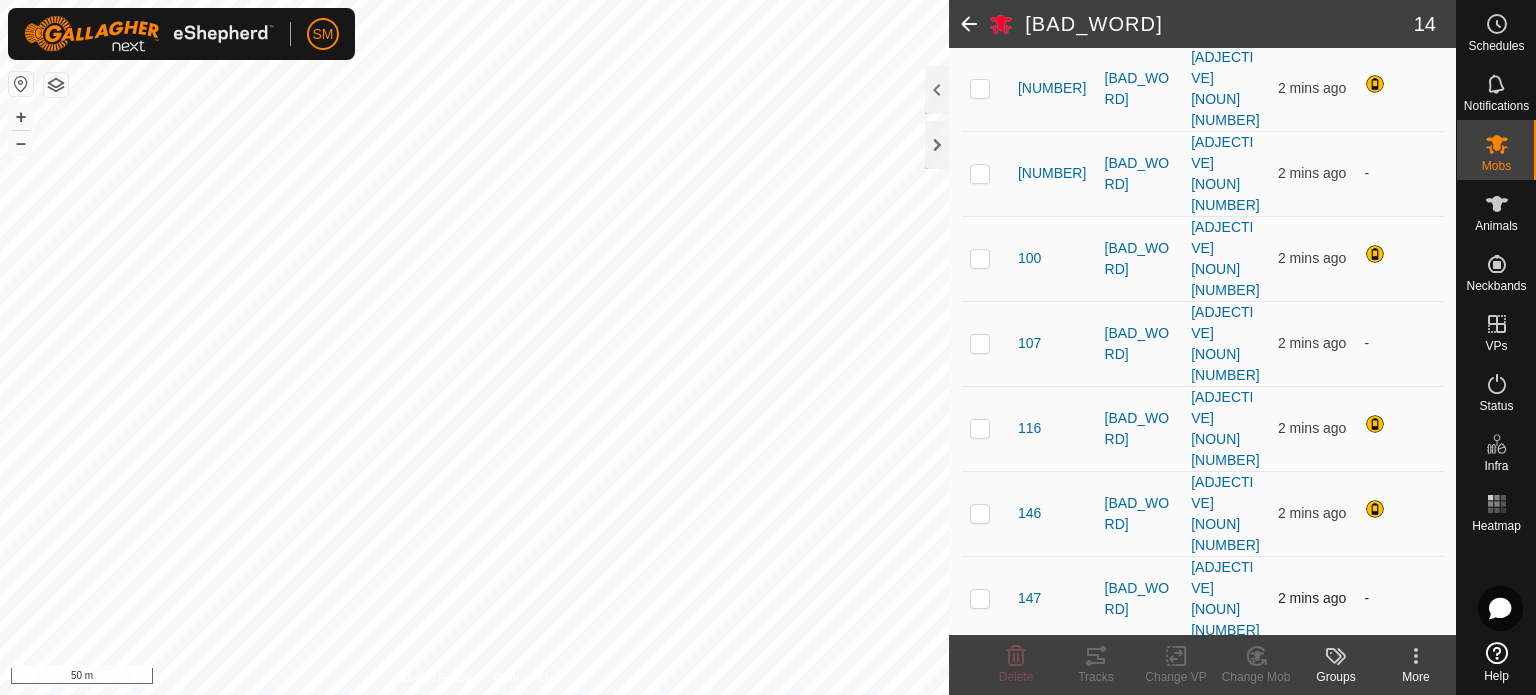 scroll, scrollTop: 0, scrollLeft: 0, axis: both 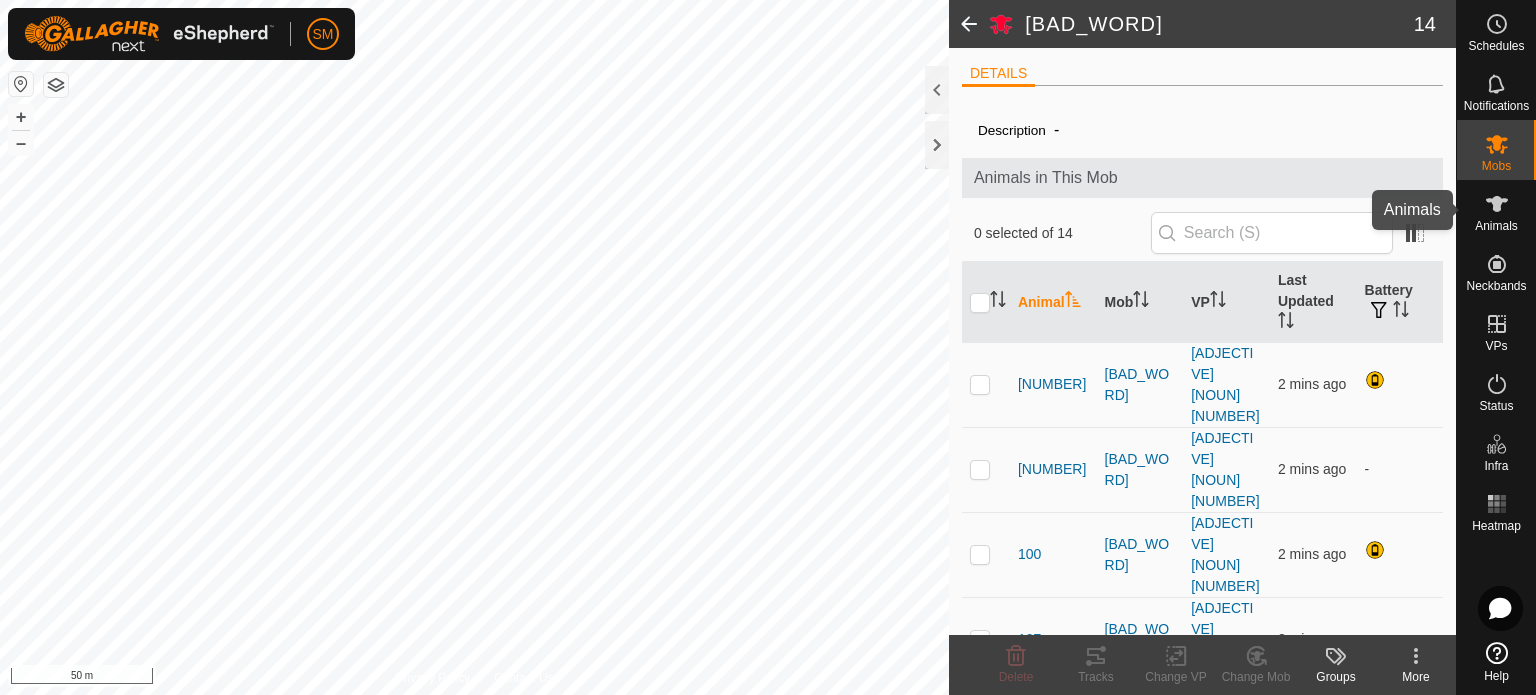 click 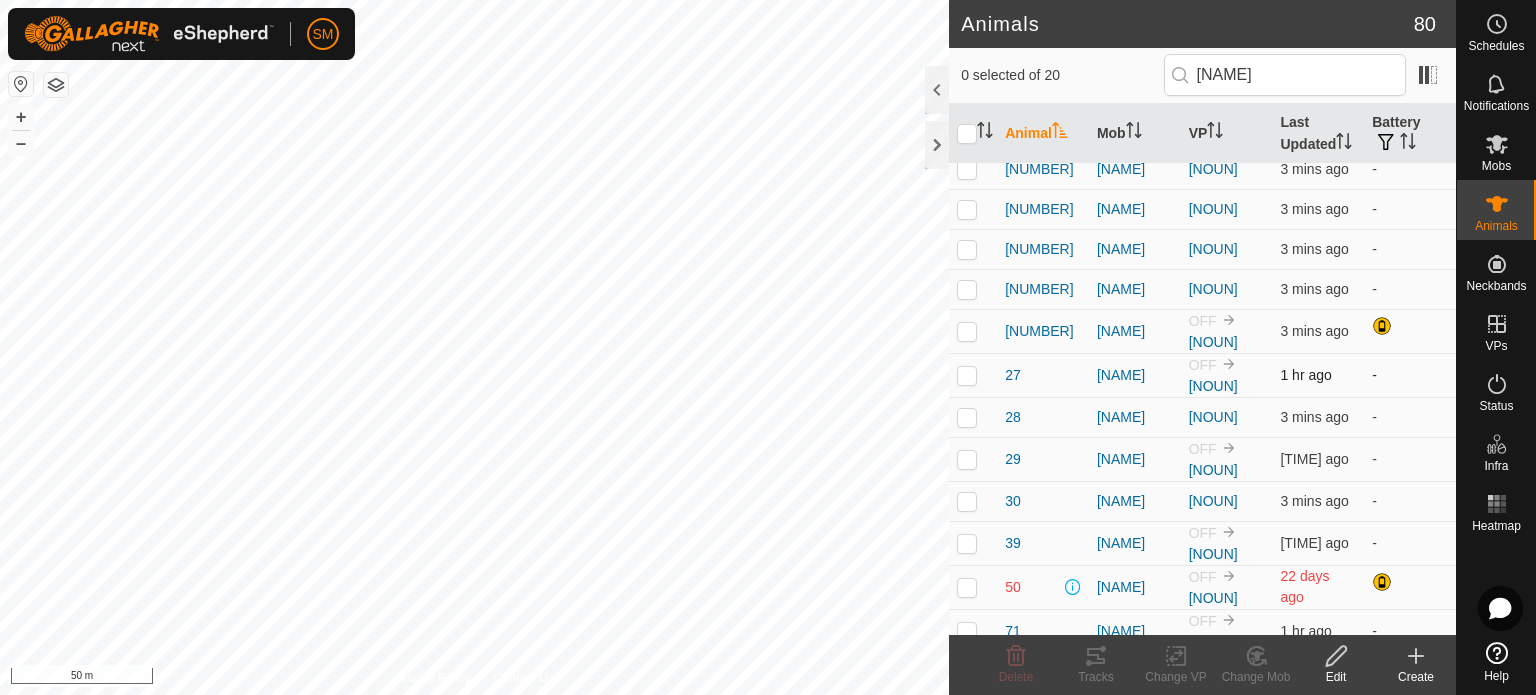 scroll, scrollTop: 380, scrollLeft: 0, axis: vertical 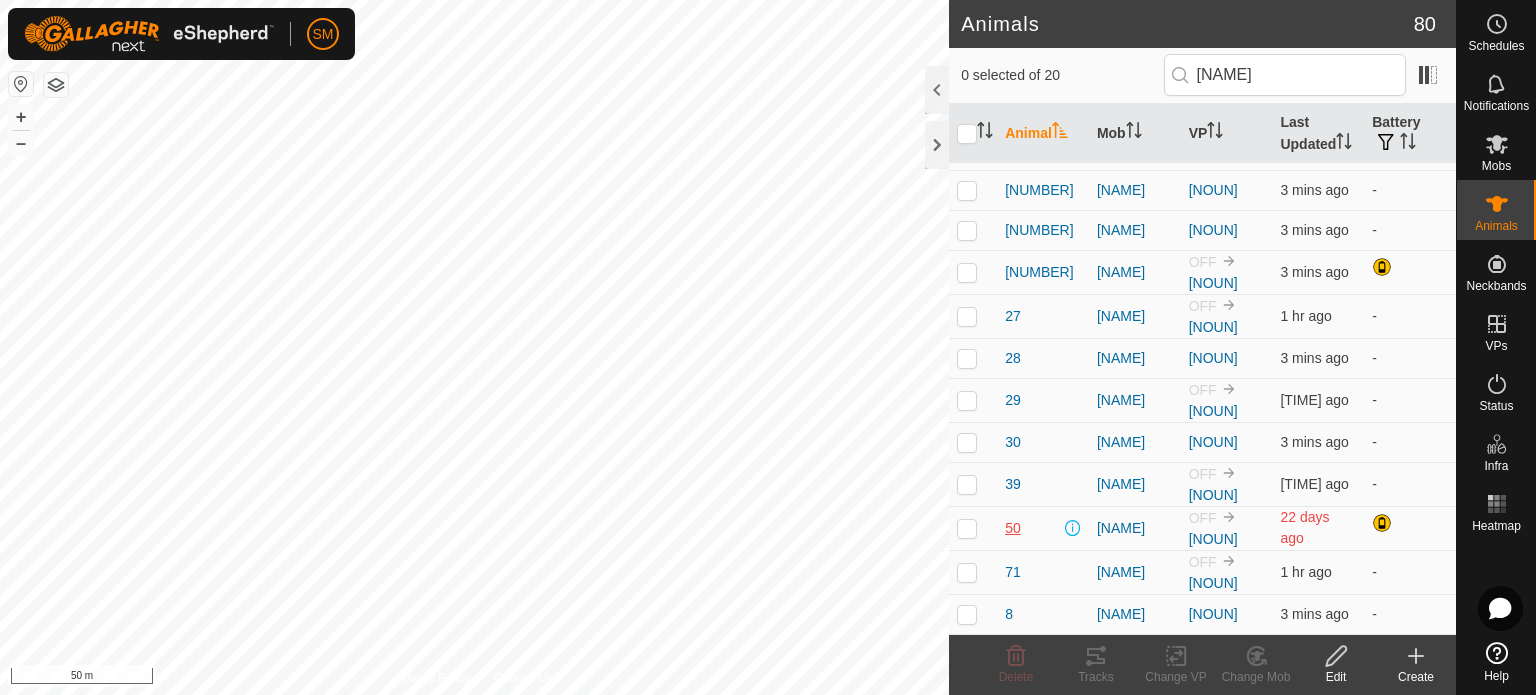 type on "[NAME]" 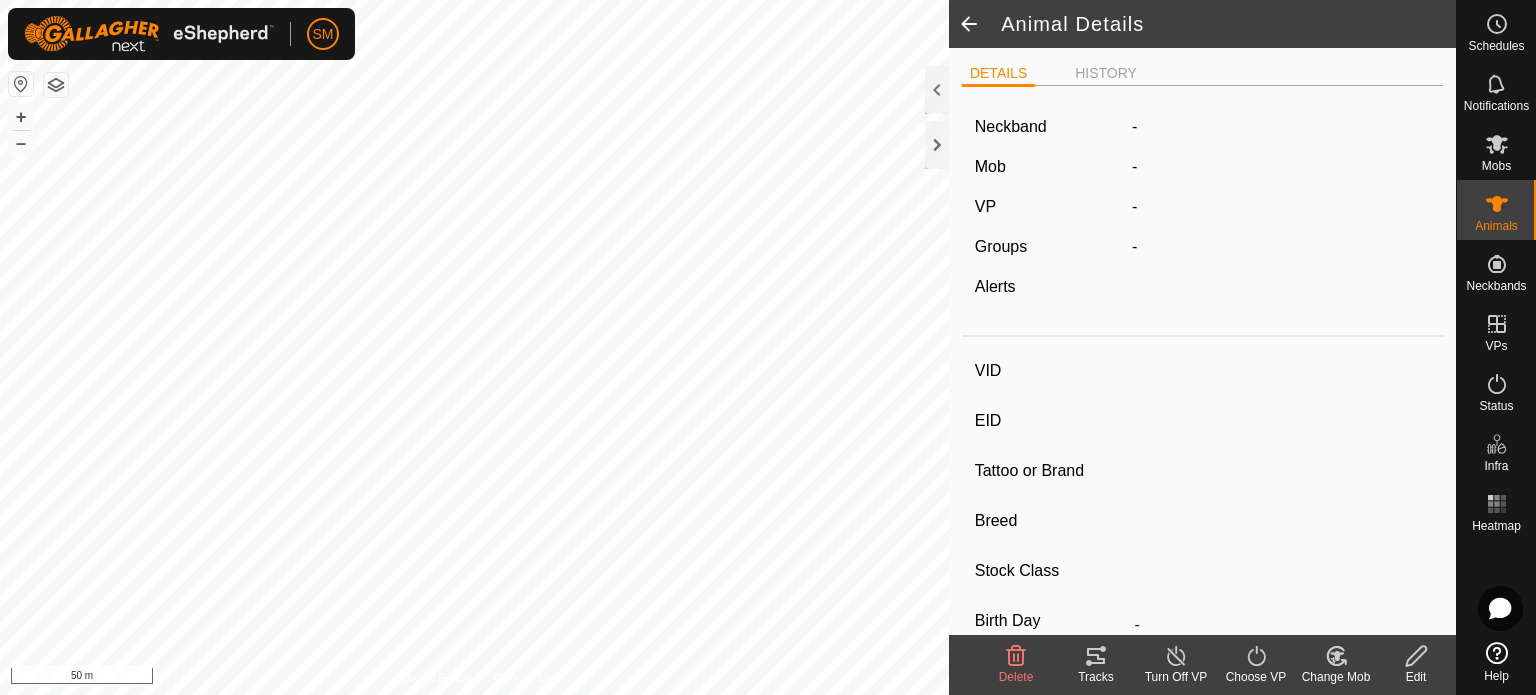type on "50" 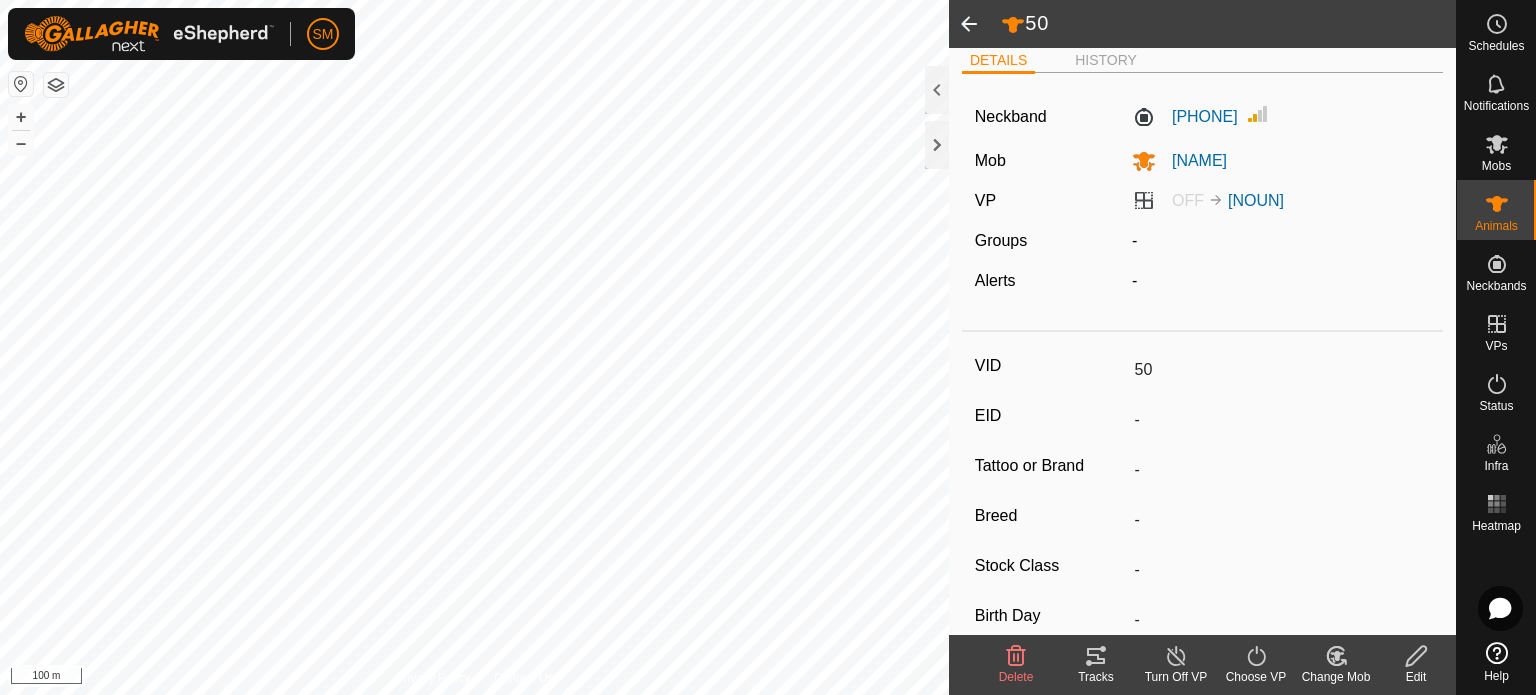 scroll, scrollTop: 0, scrollLeft: 0, axis: both 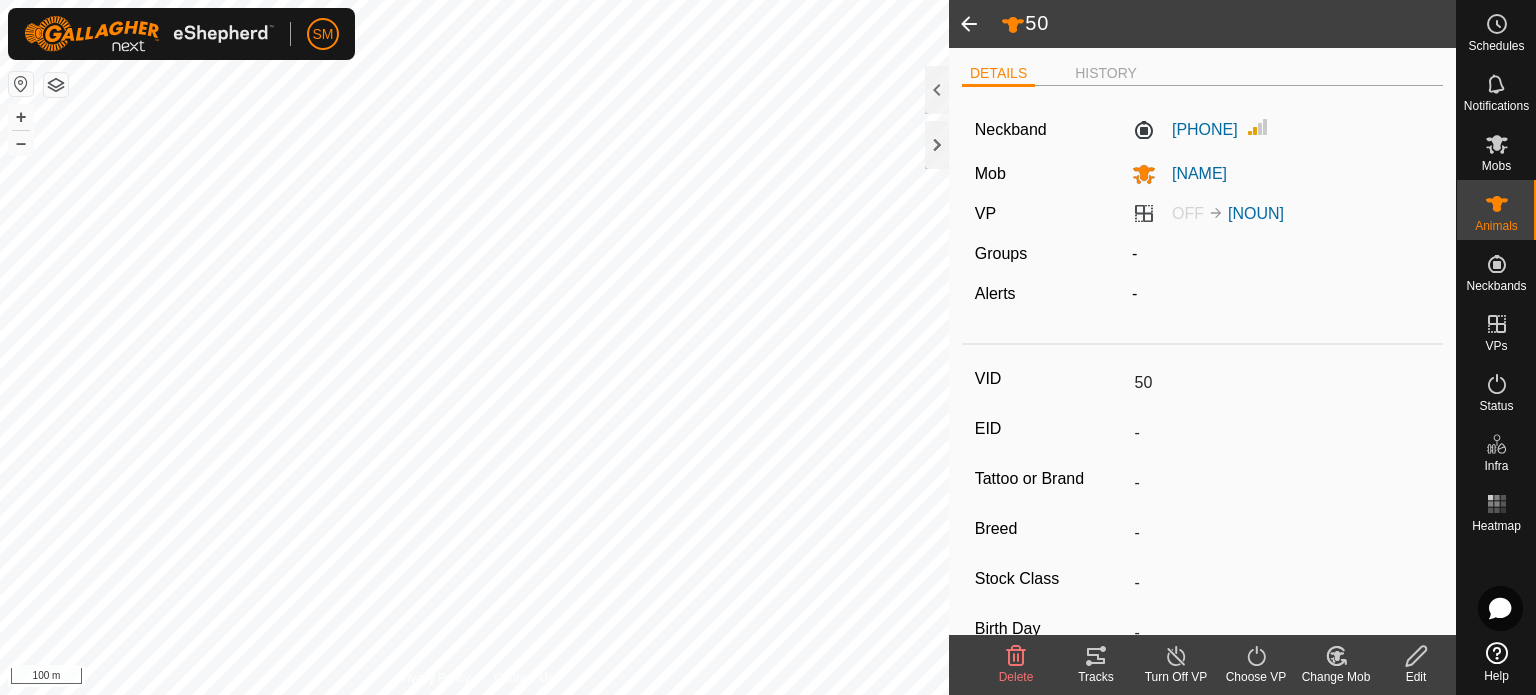 click 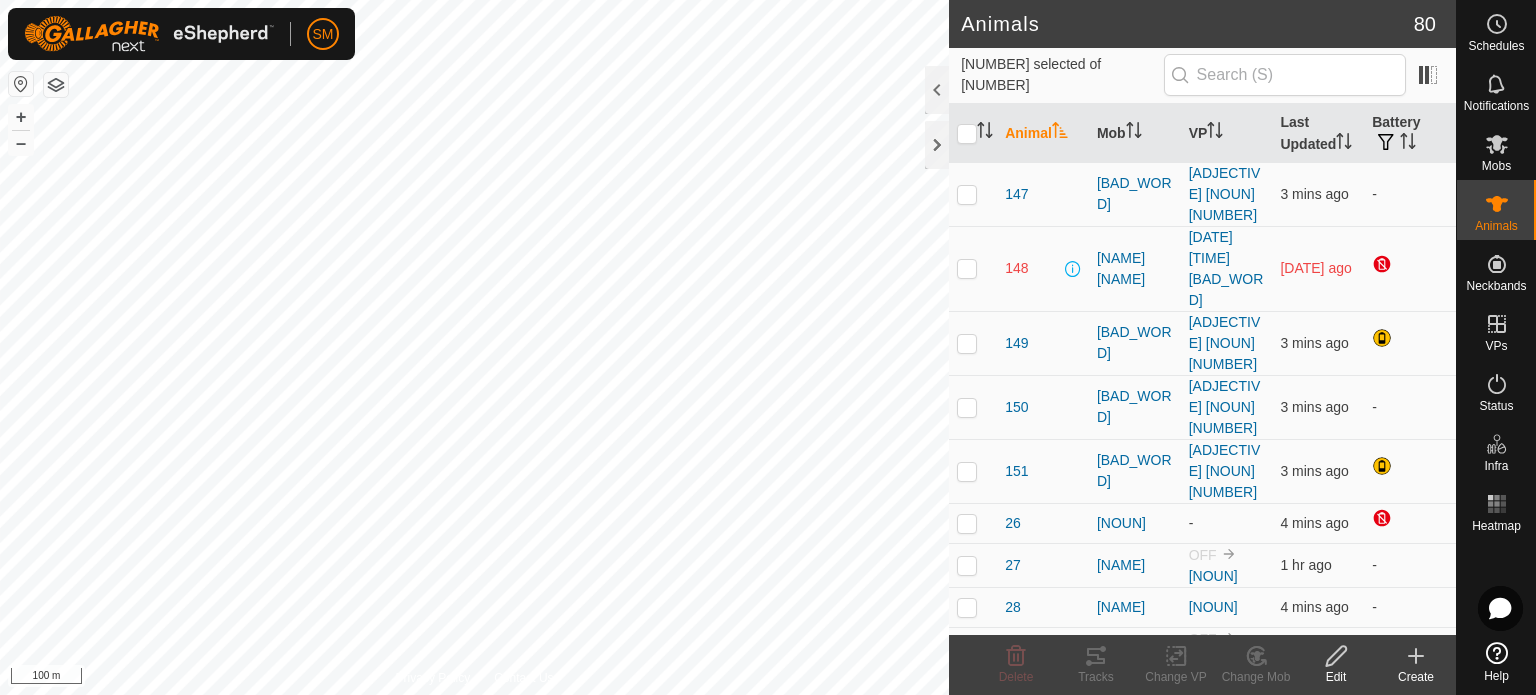 scroll, scrollTop: 1600, scrollLeft: 0, axis: vertical 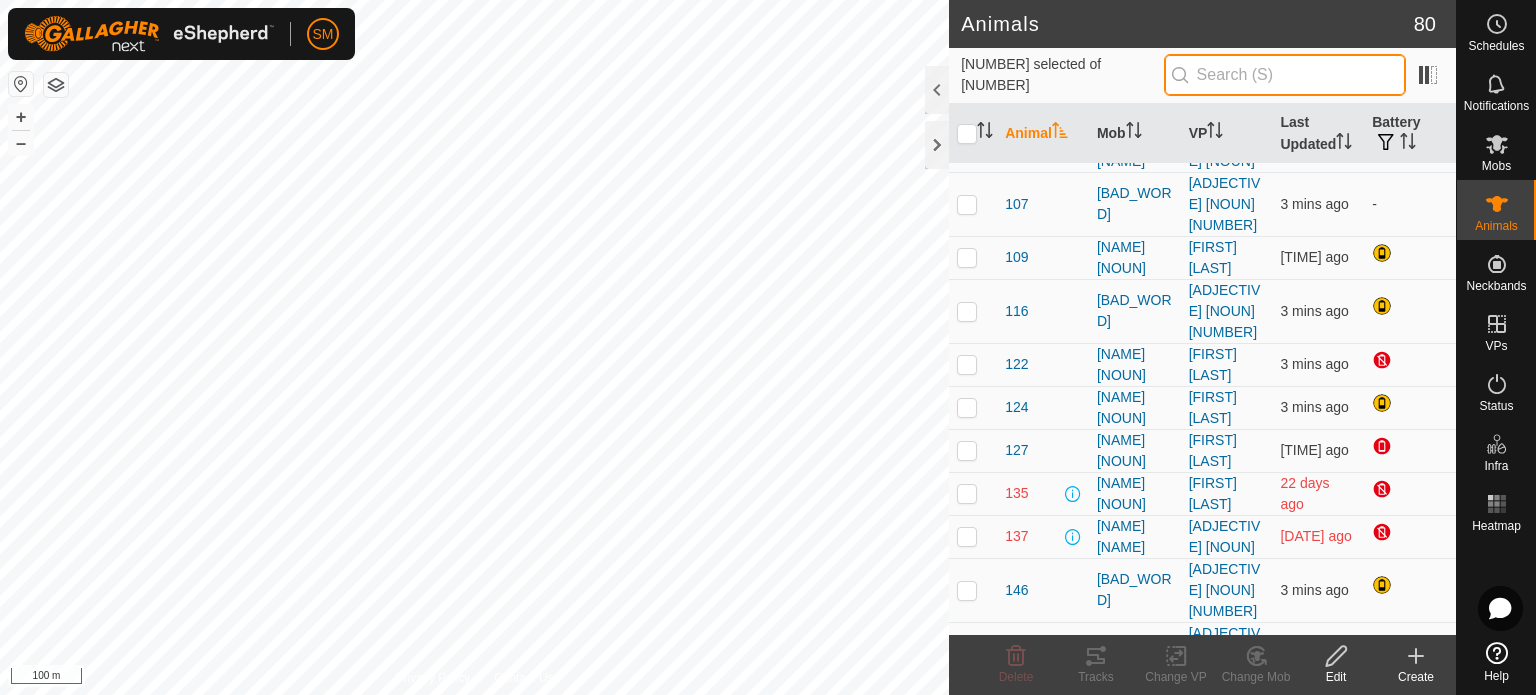 click at bounding box center [1285, 75] 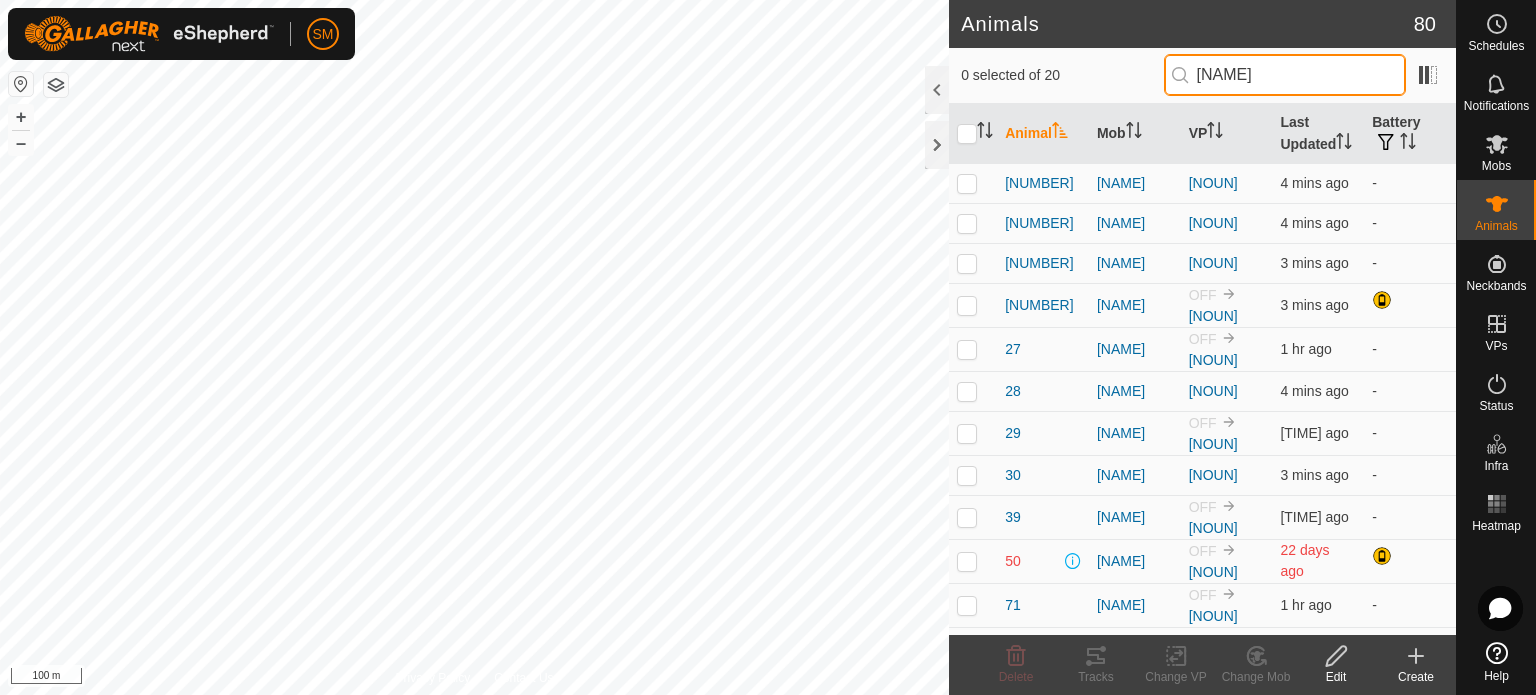 scroll, scrollTop: 380, scrollLeft: 0, axis: vertical 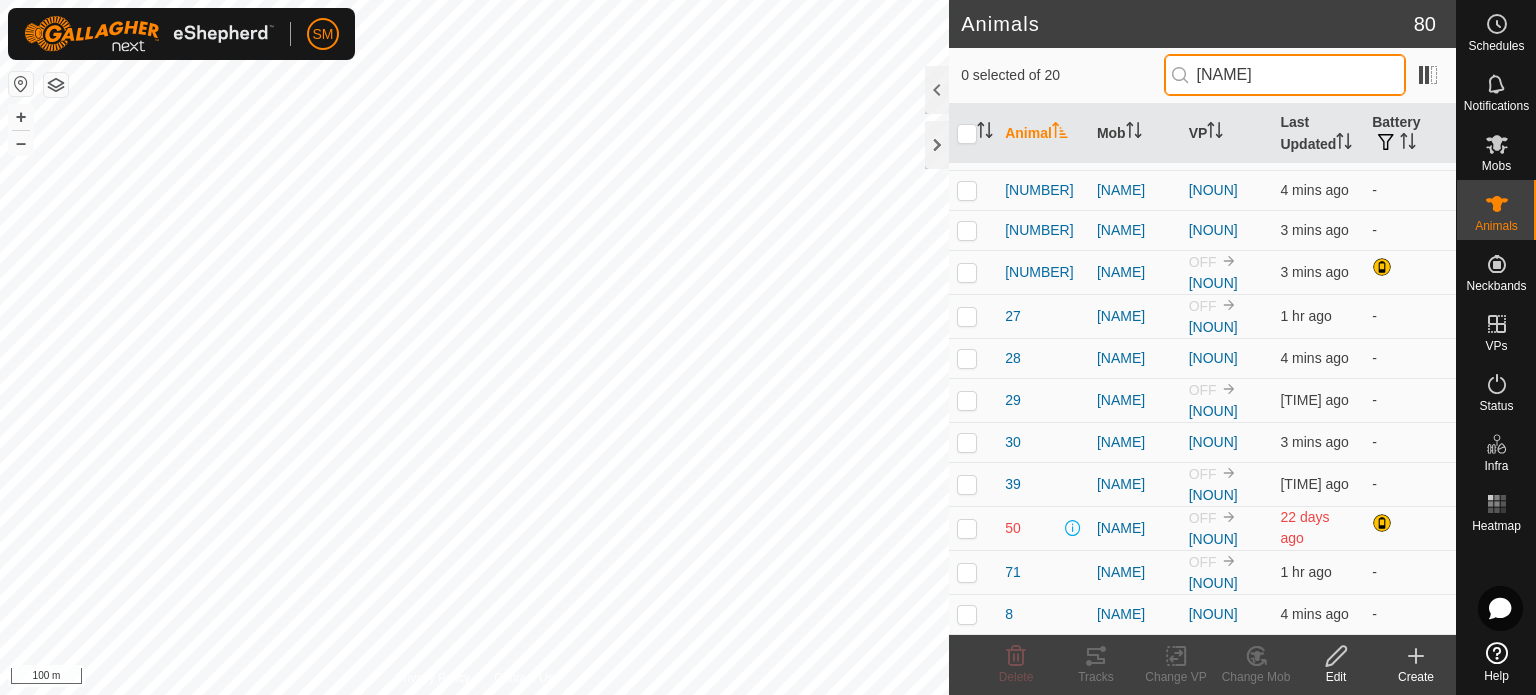 type on "[NAME]" 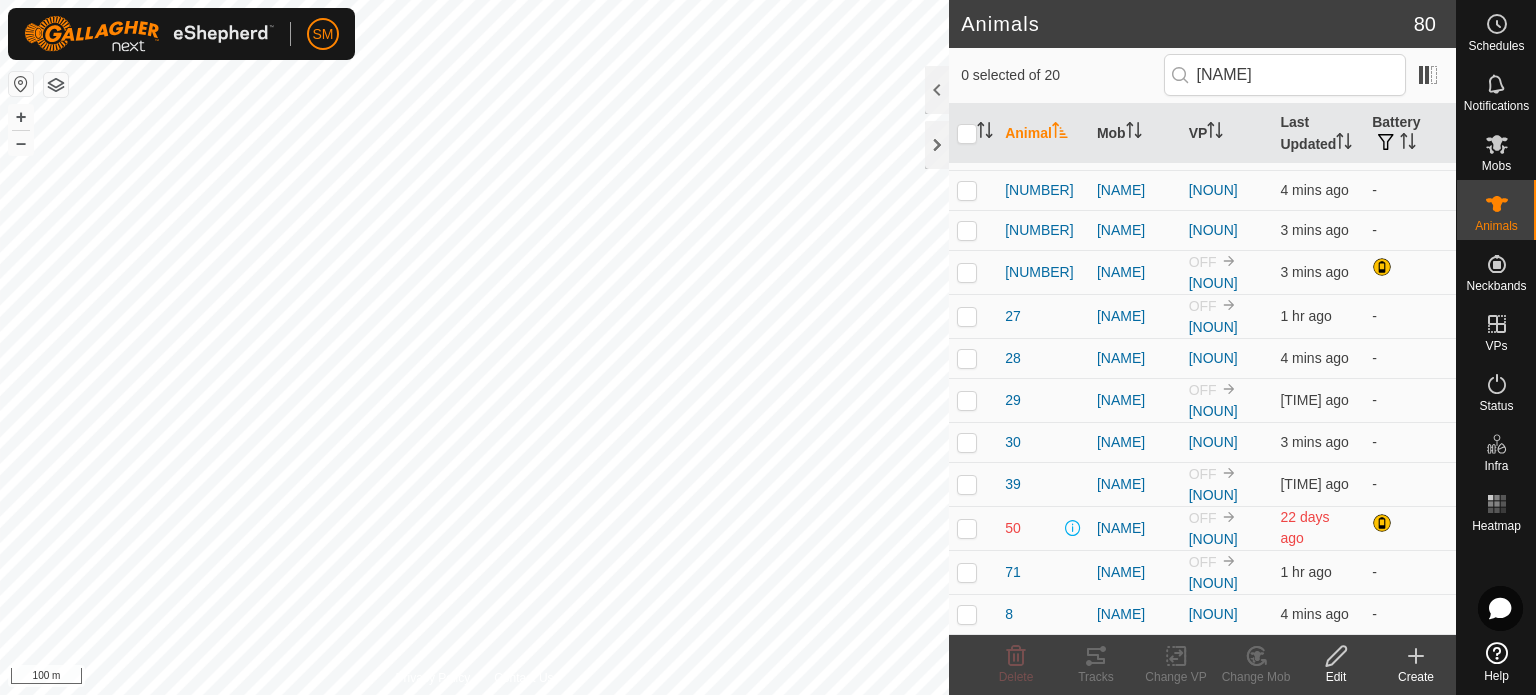 click at bounding box center (967, 528) 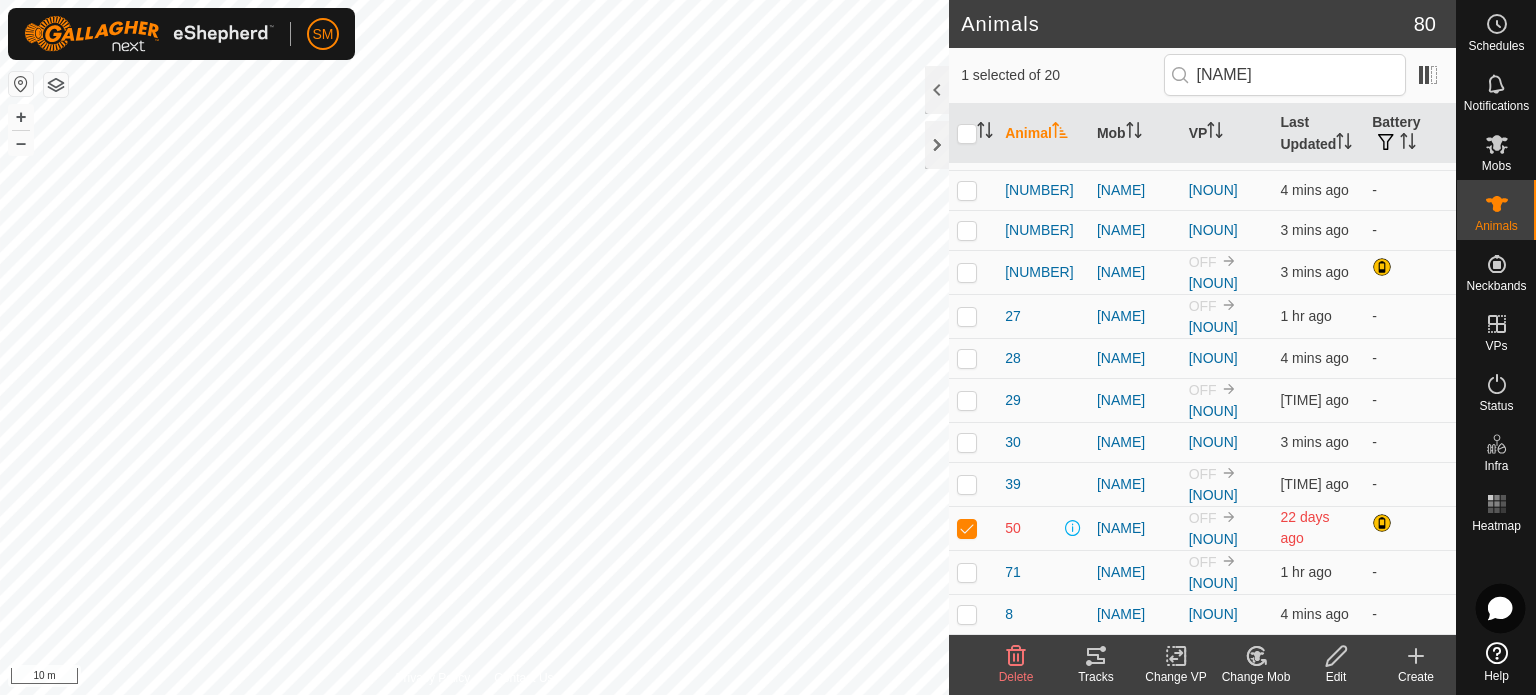 click 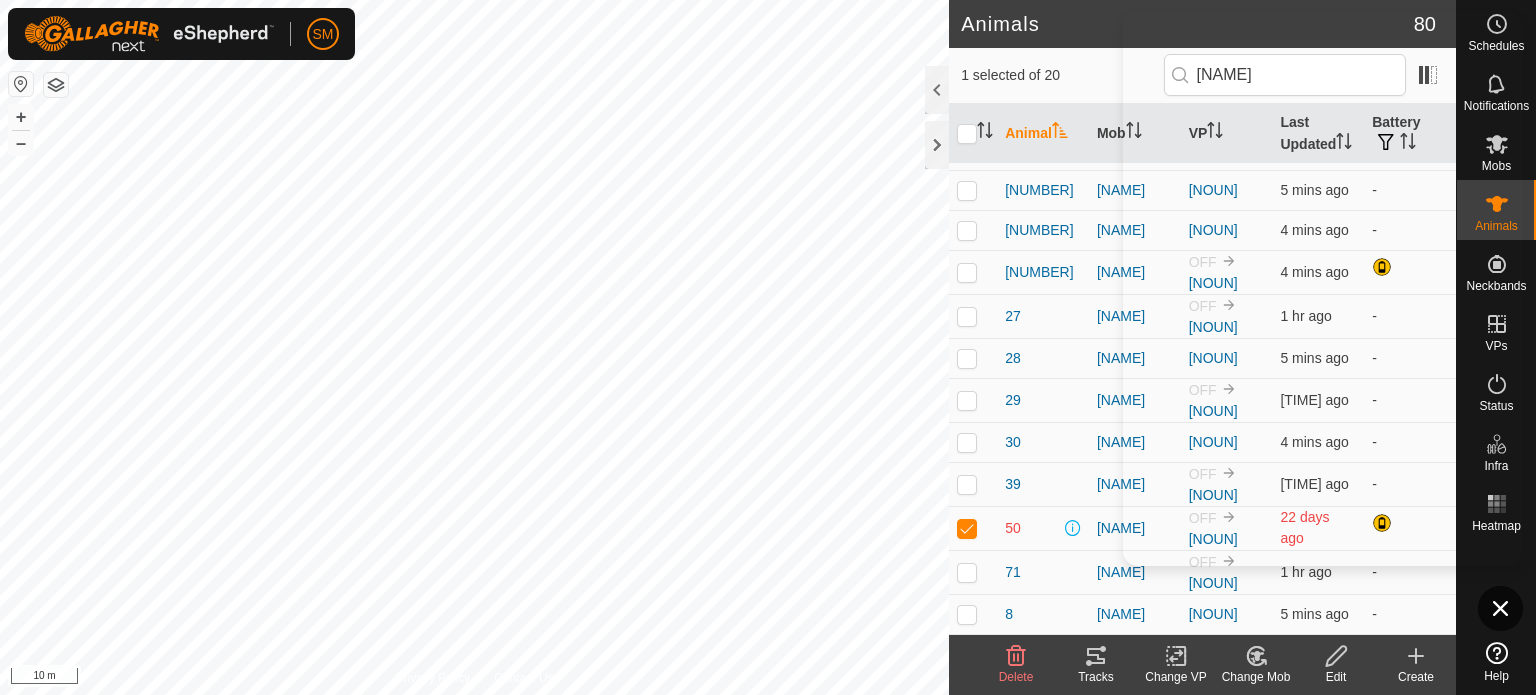 scroll, scrollTop: 0, scrollLeft: 0, axis: both 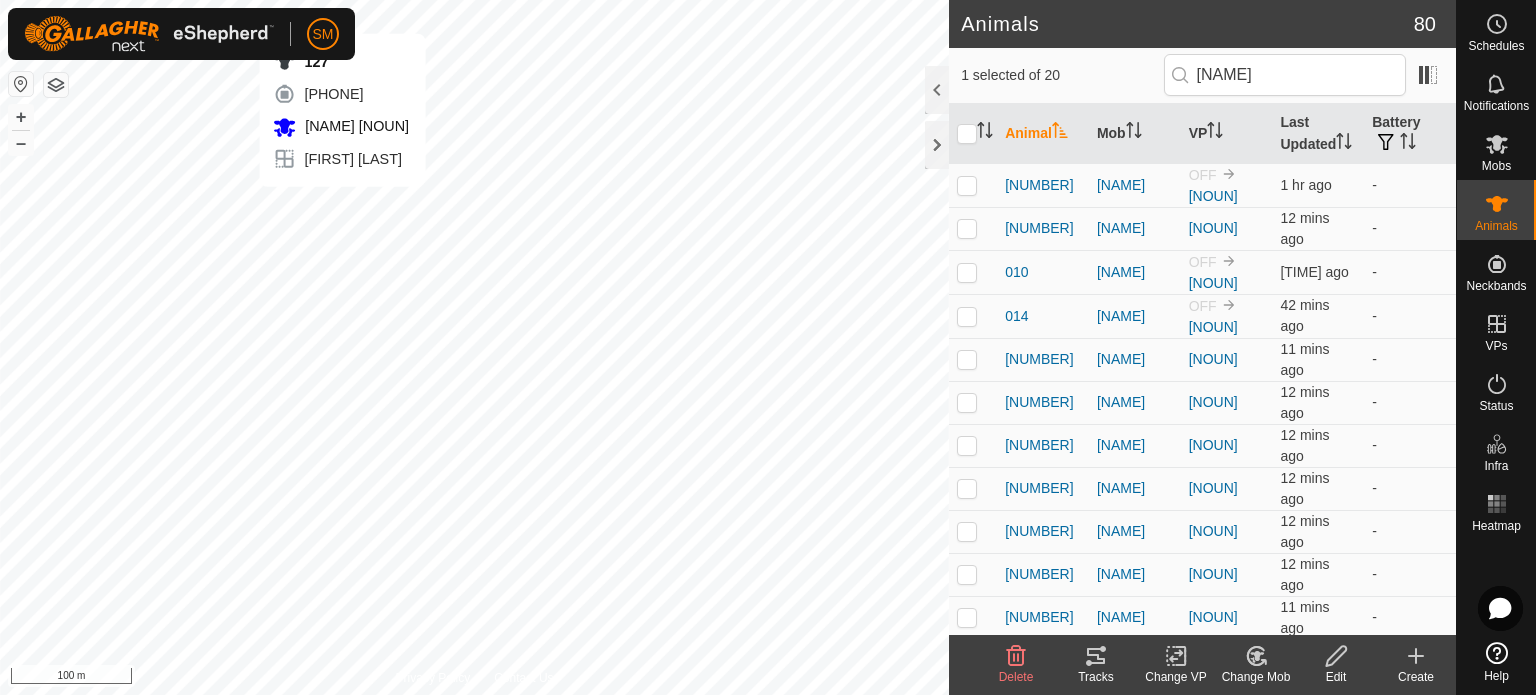 checkbox on "false" 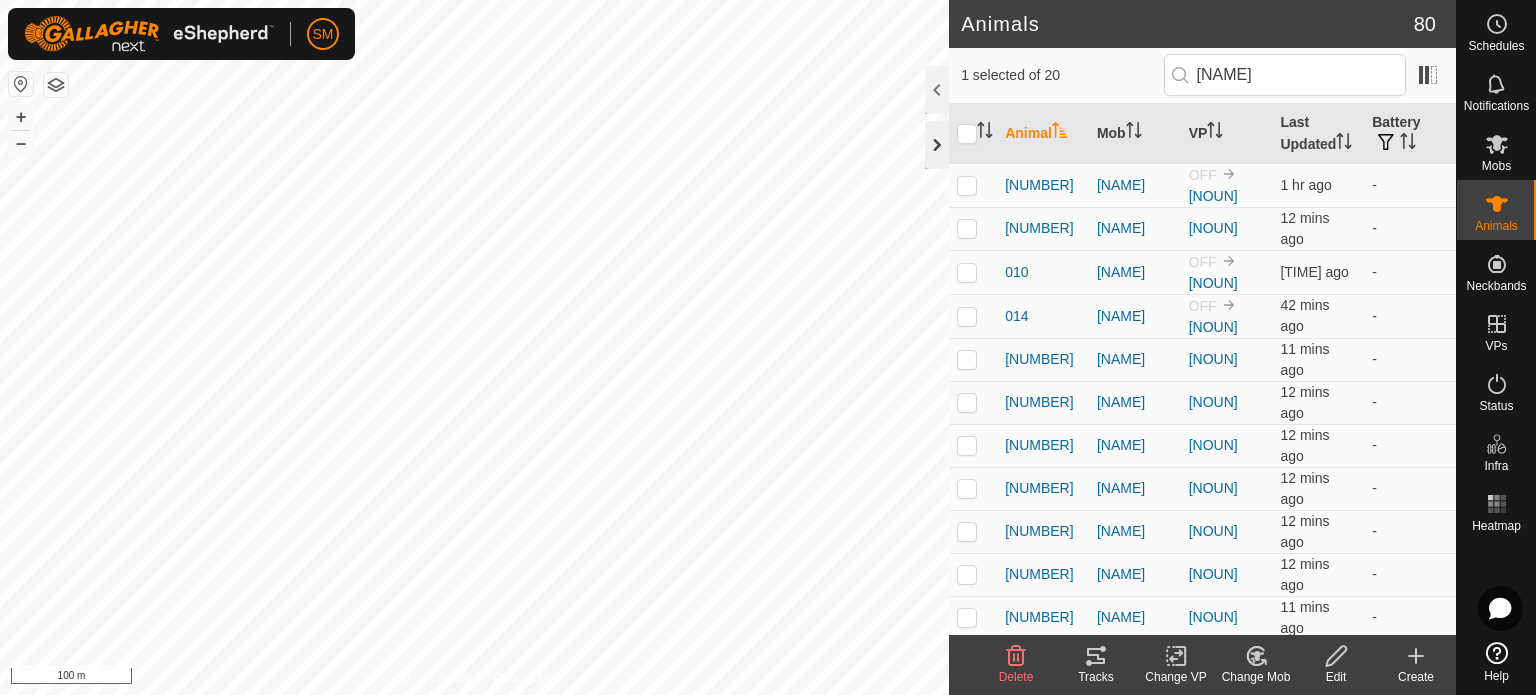 click 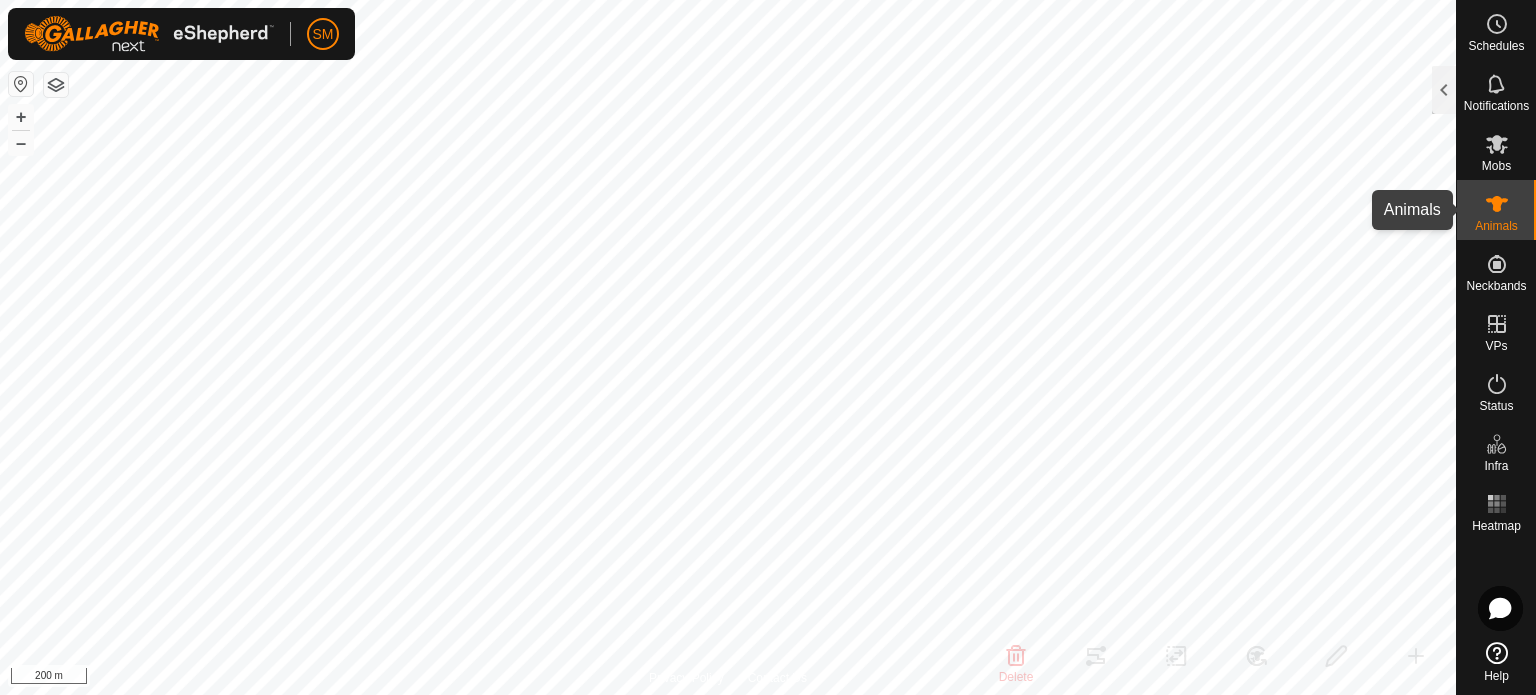 click 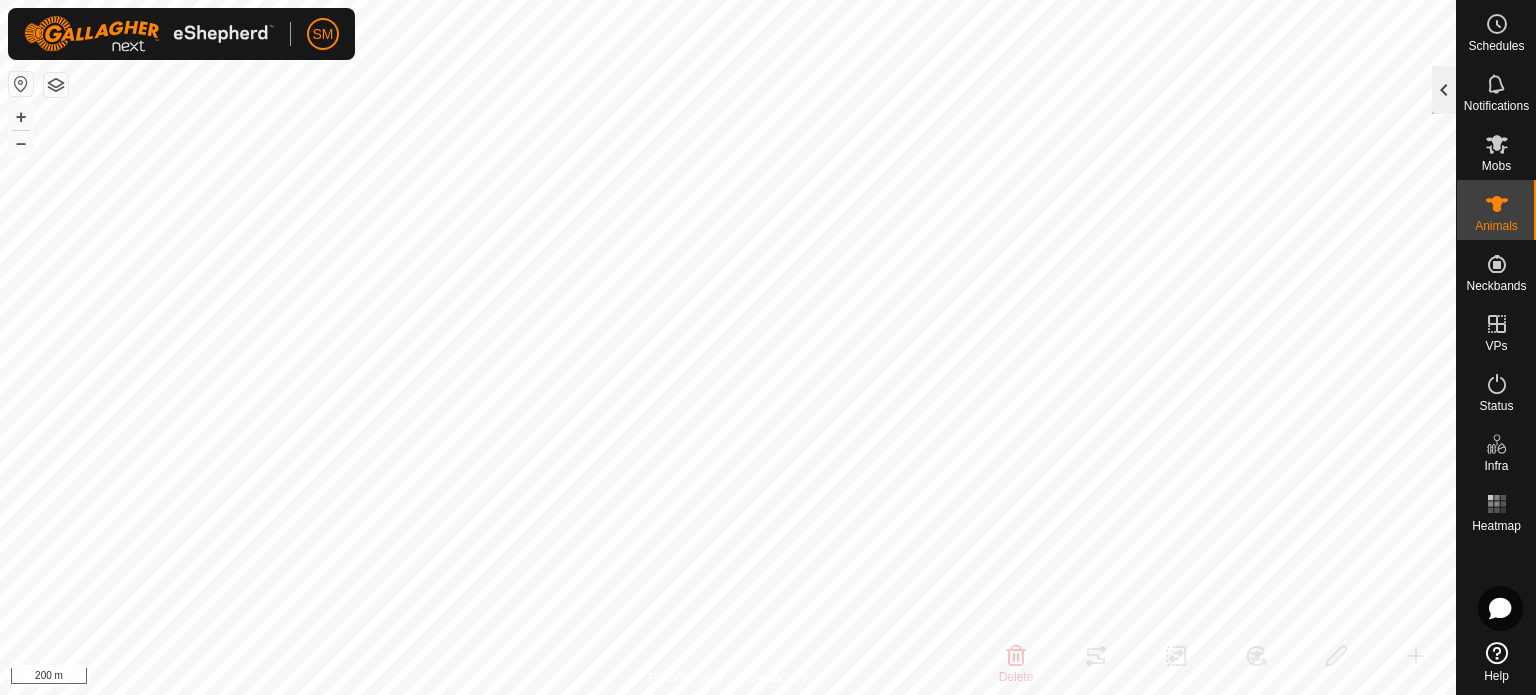 click 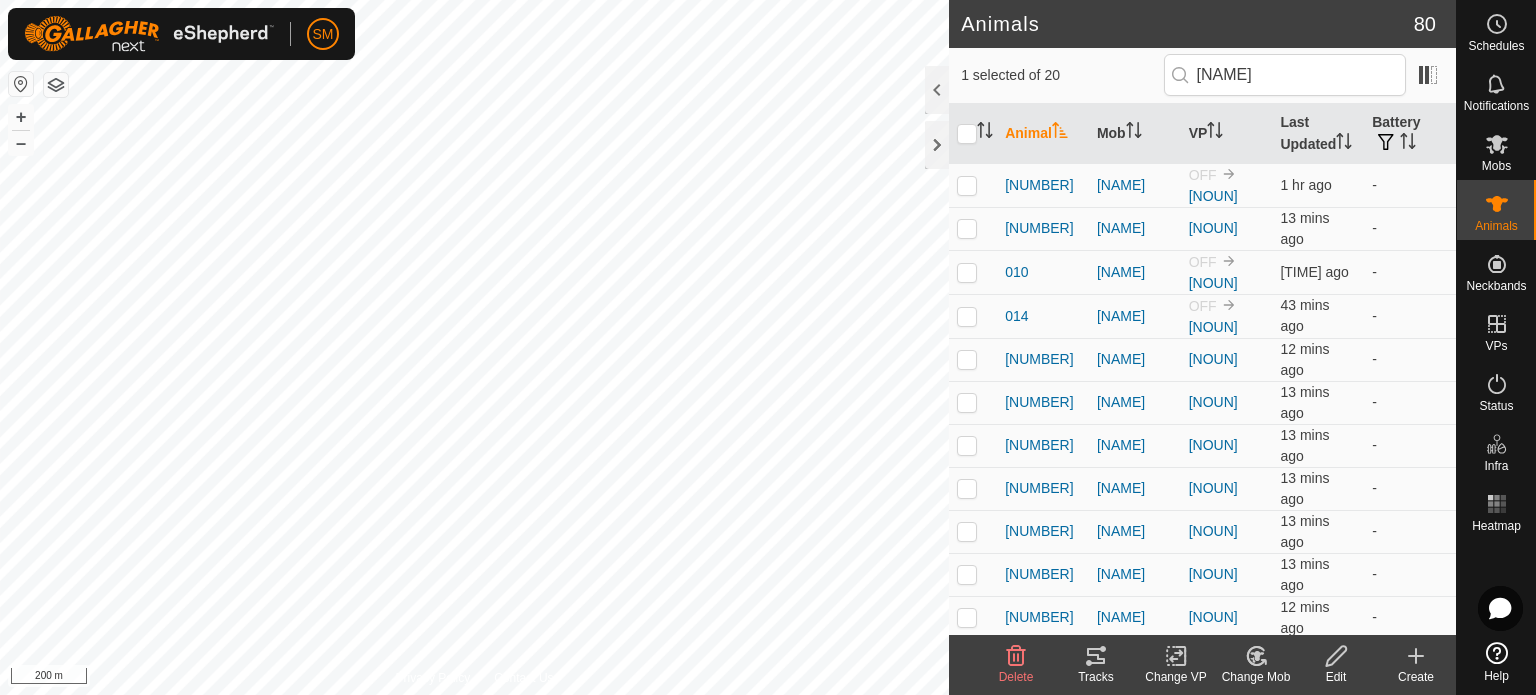click at bounding box center (973, 134) 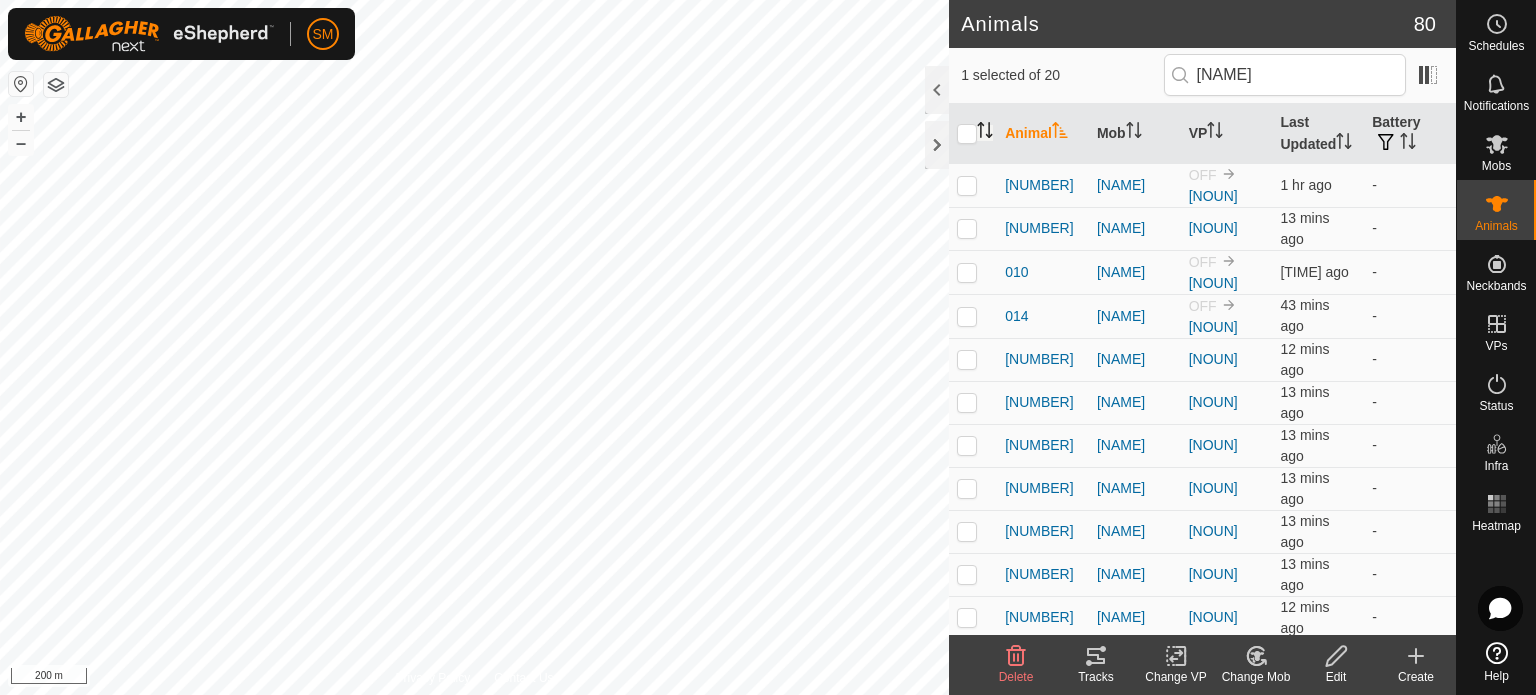 click 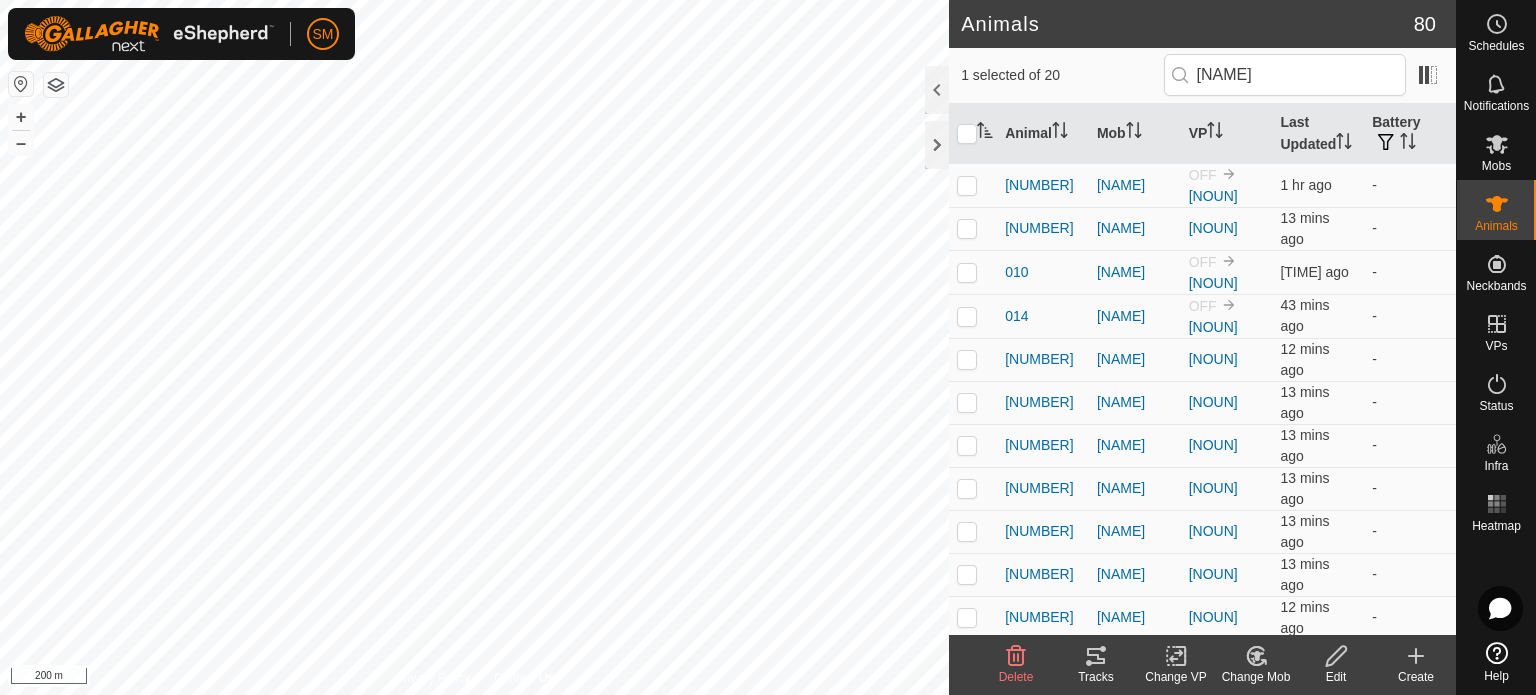click 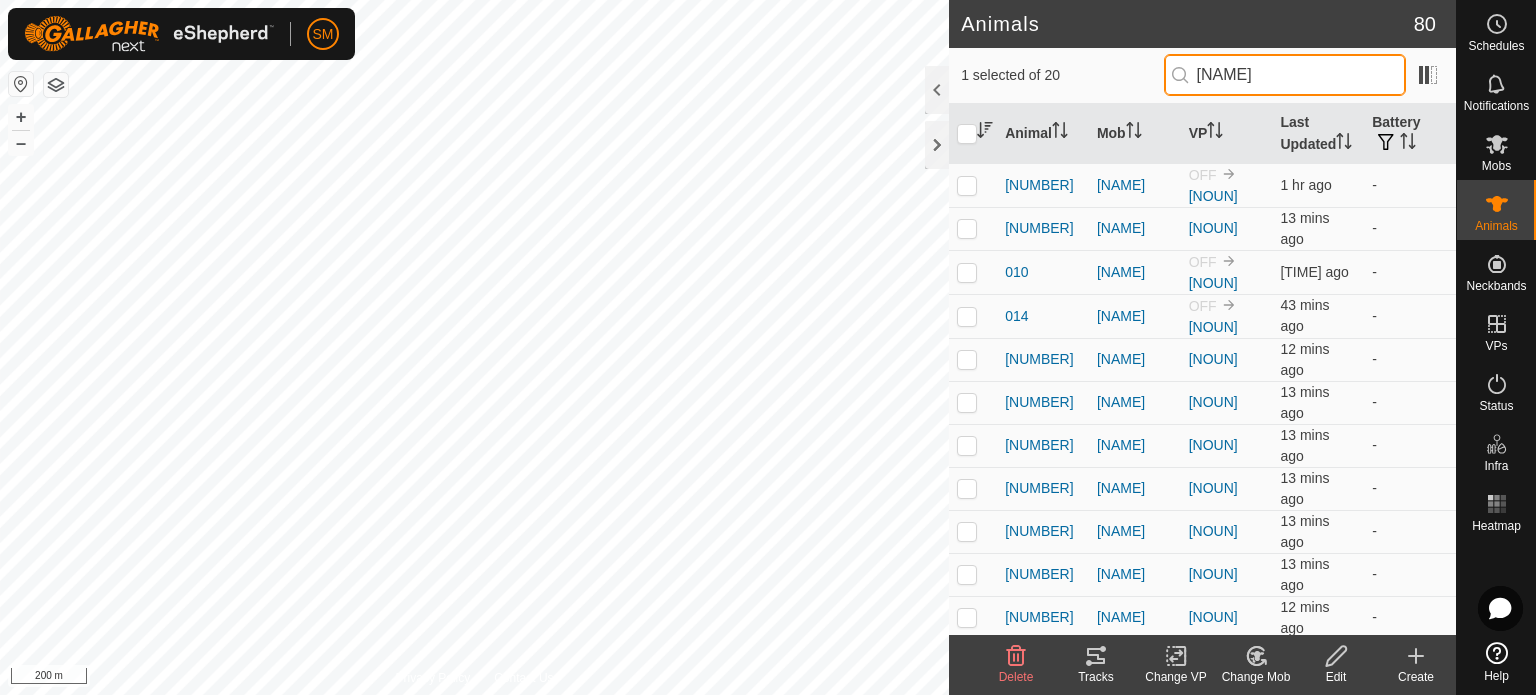 click on "[NAME]" at bounding box center [1285, 75] 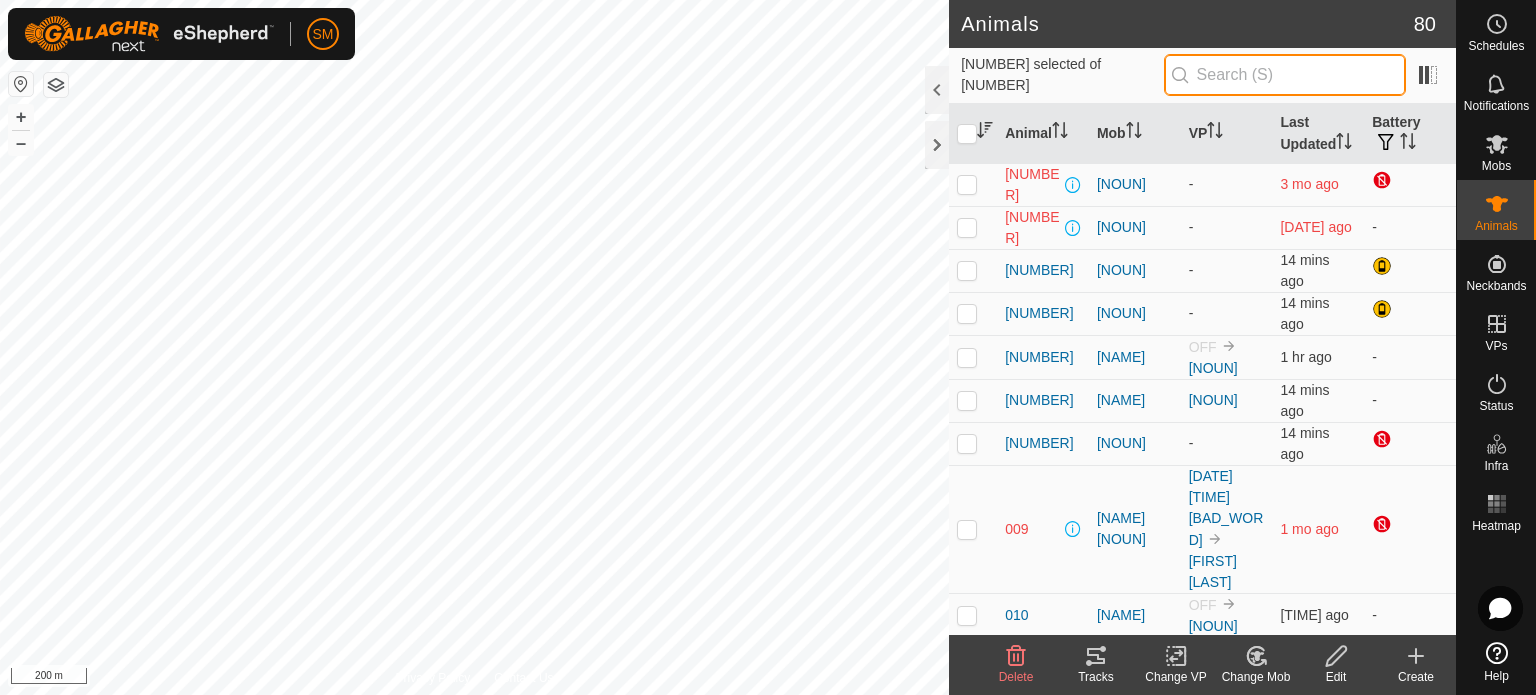 type 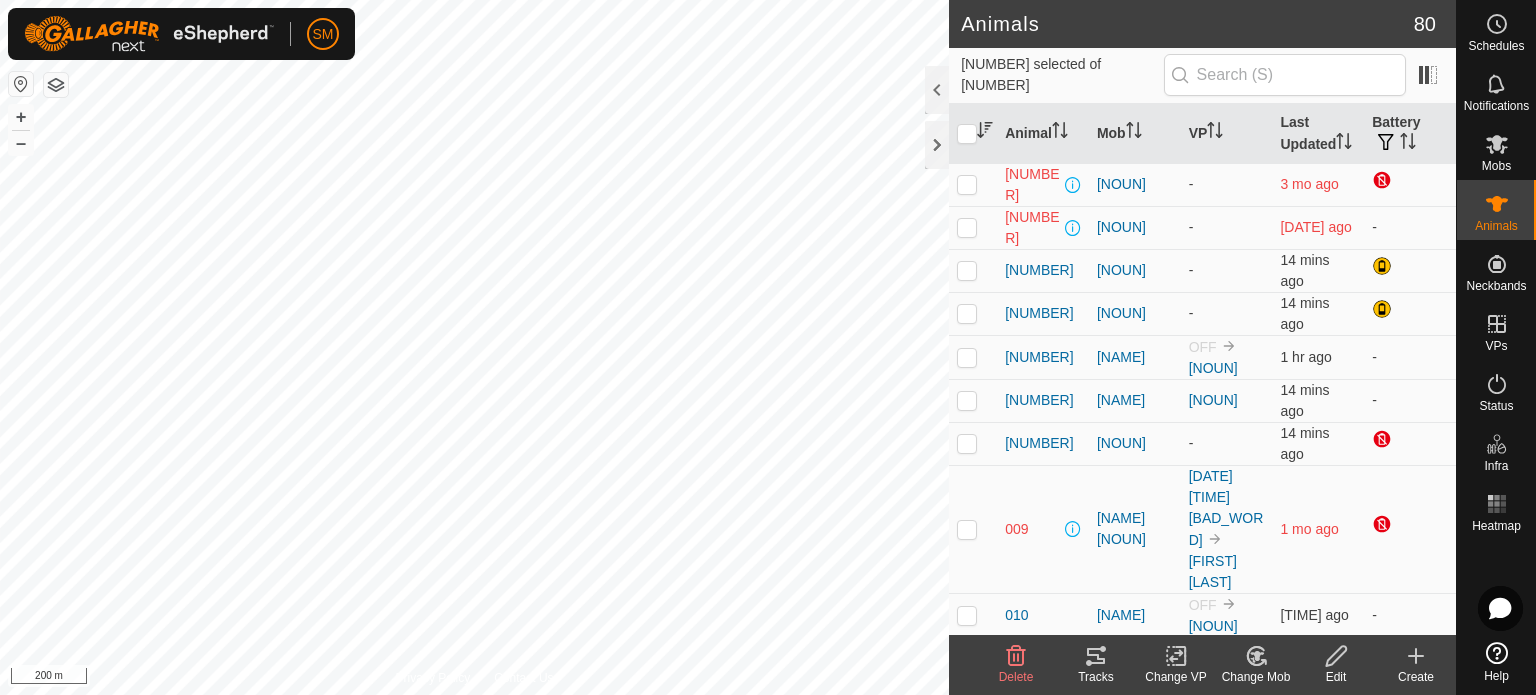 click 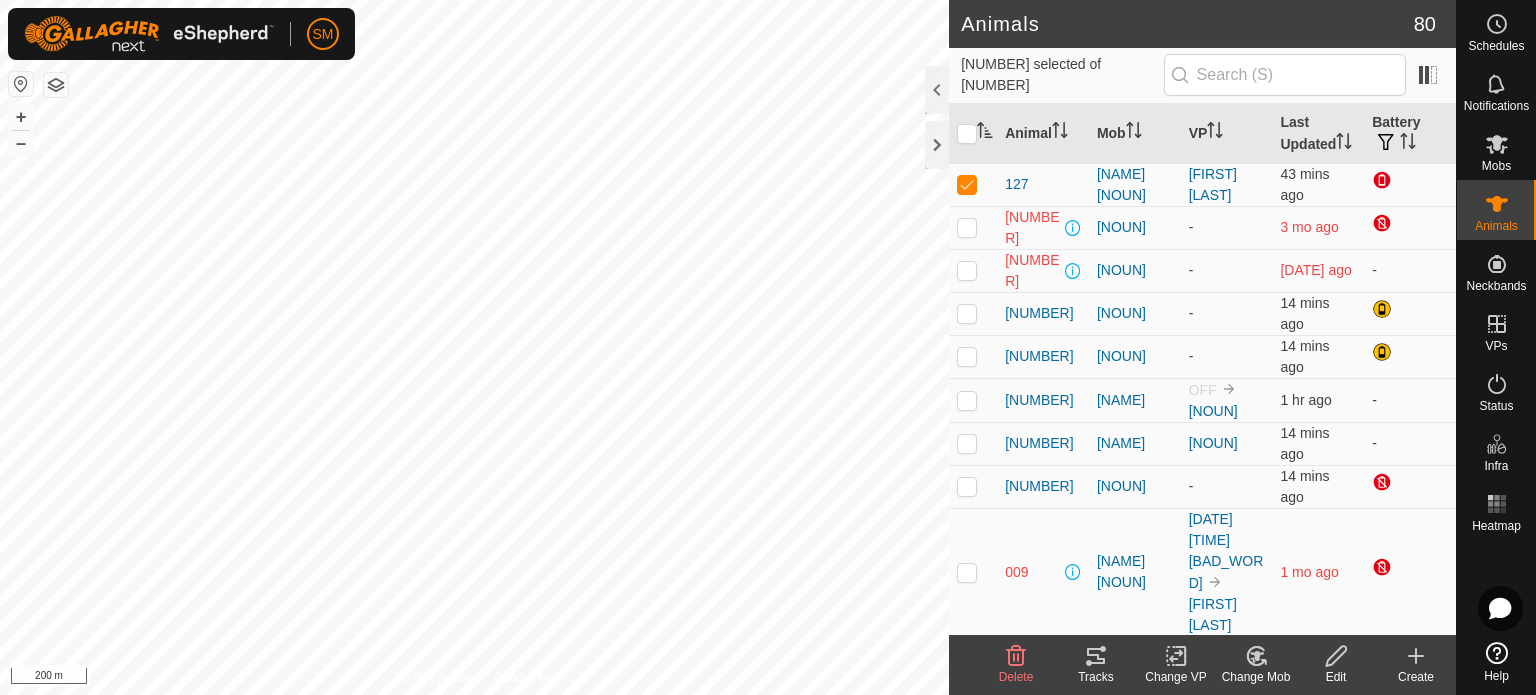 click 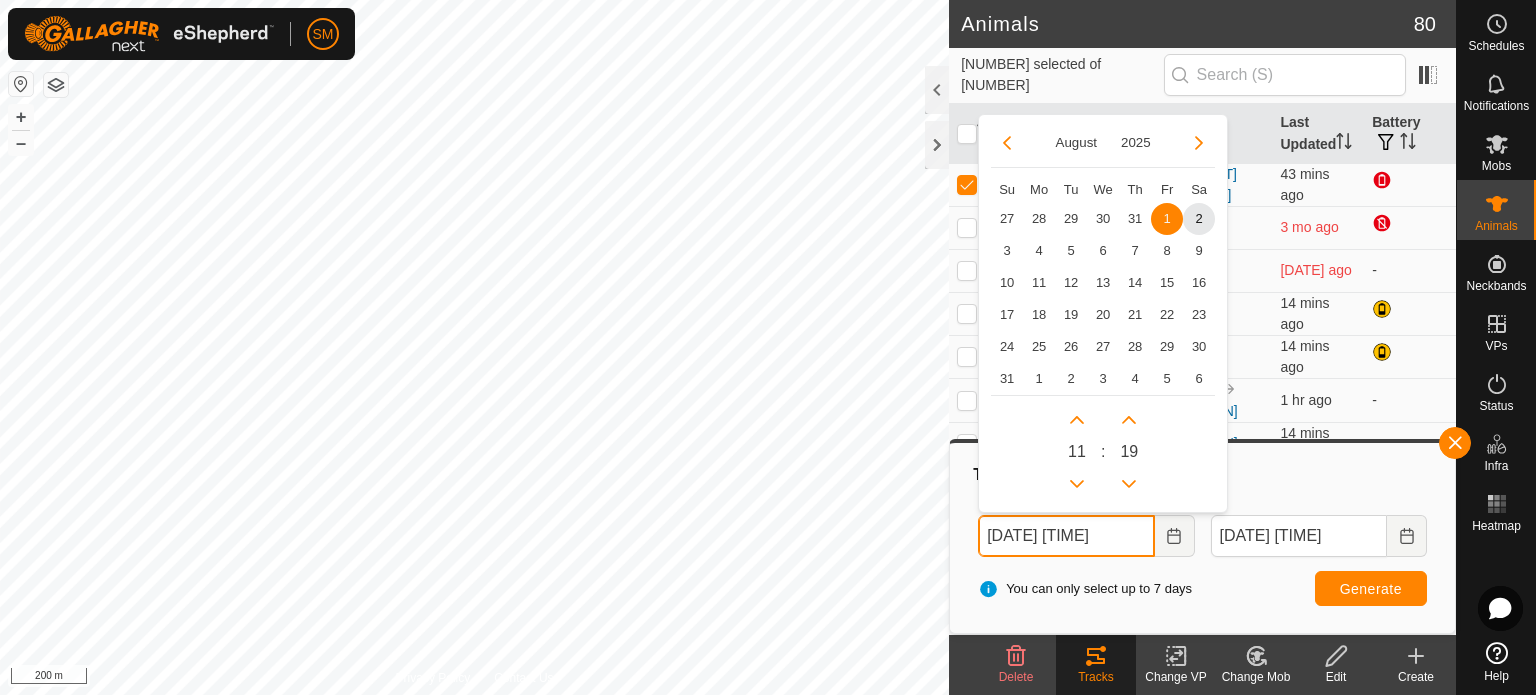 click on "[DATE] [TIME]" at bounding box center [1066, 536] 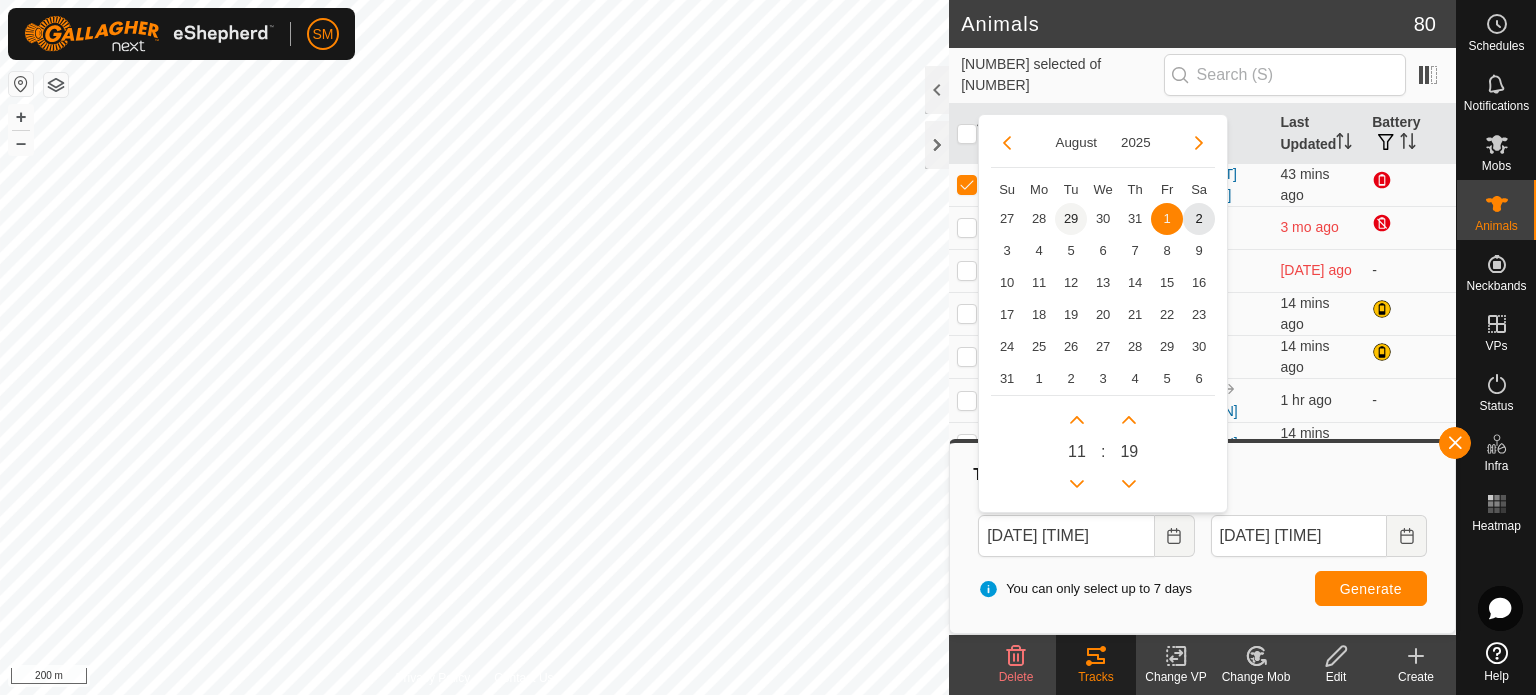 click on "29" at bounding box center (1071, 219) 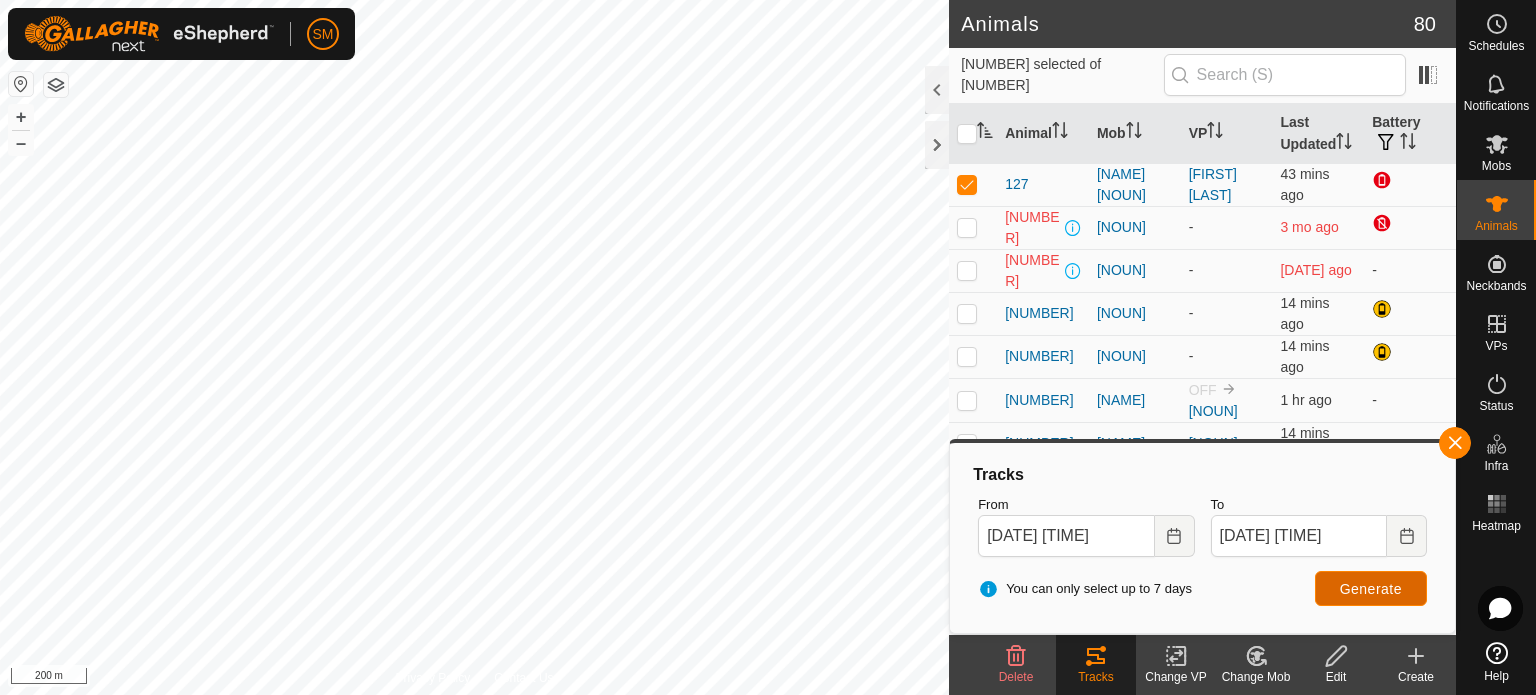 click on "Generate" at bounding box center [1371, 589] 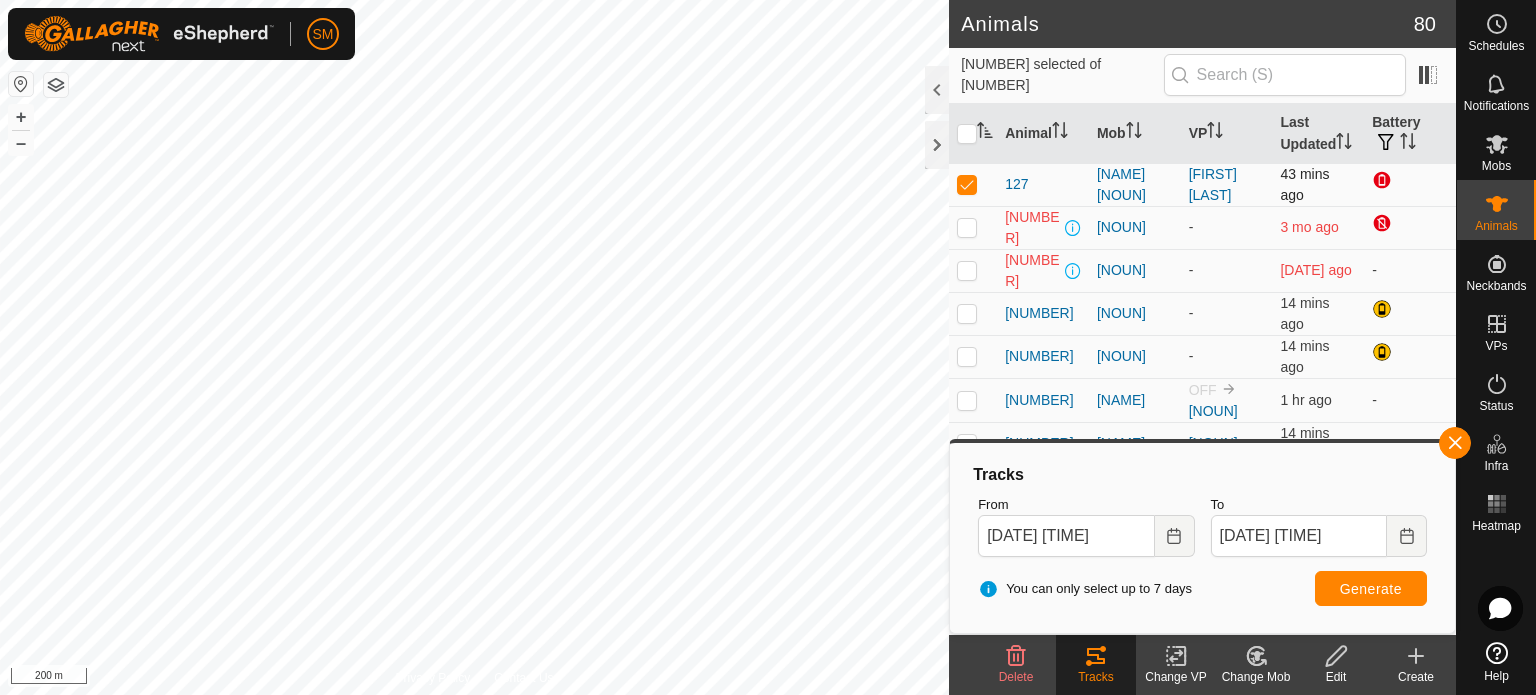 click at bounding box center (967, 184) 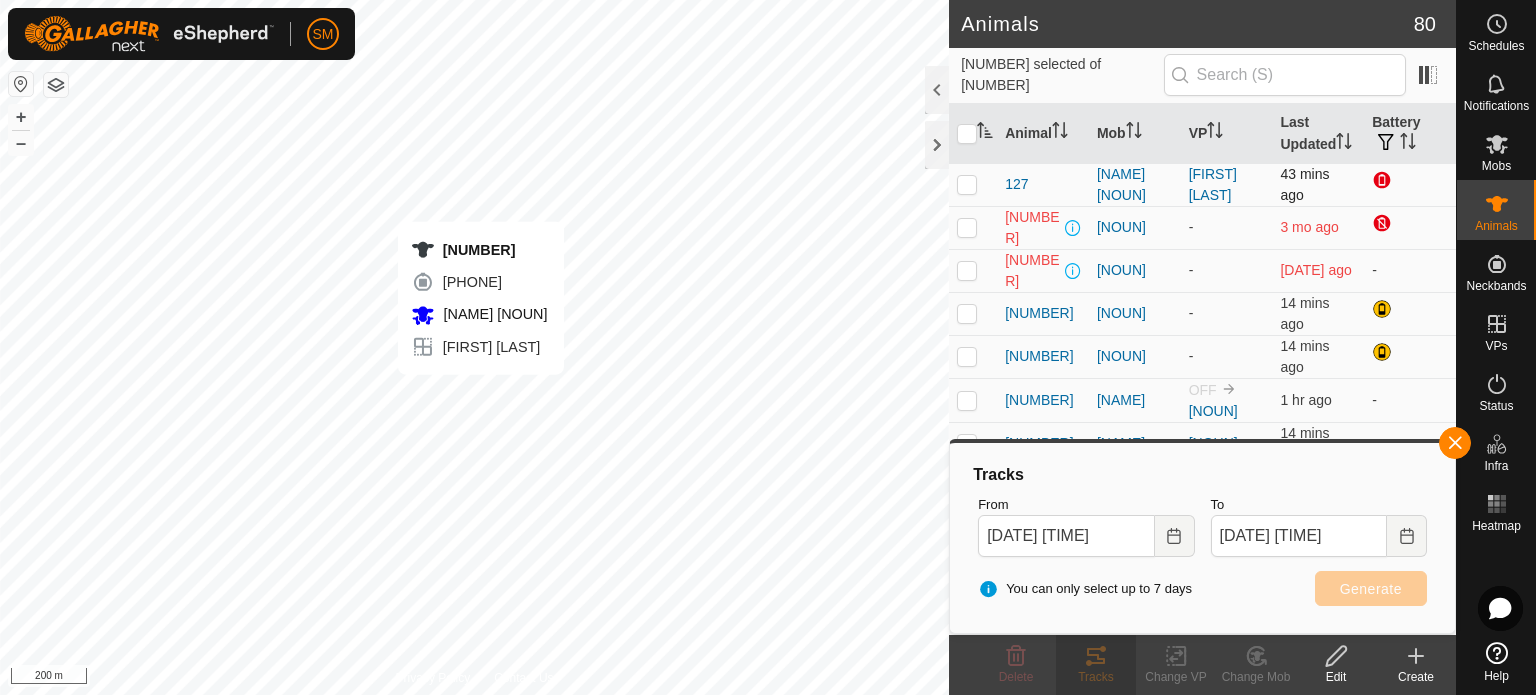 checkbox on "true" 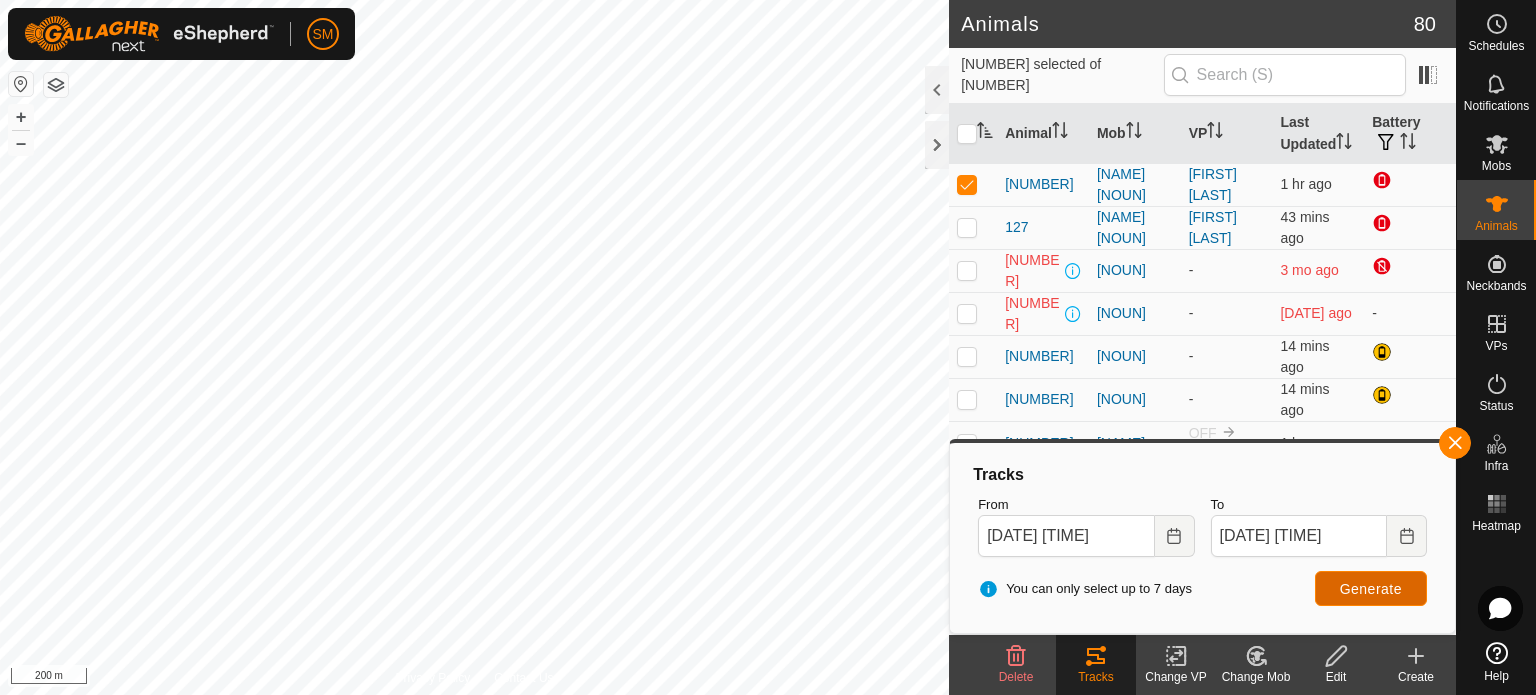 click on "Generate" at bounding box center [1371, 589] 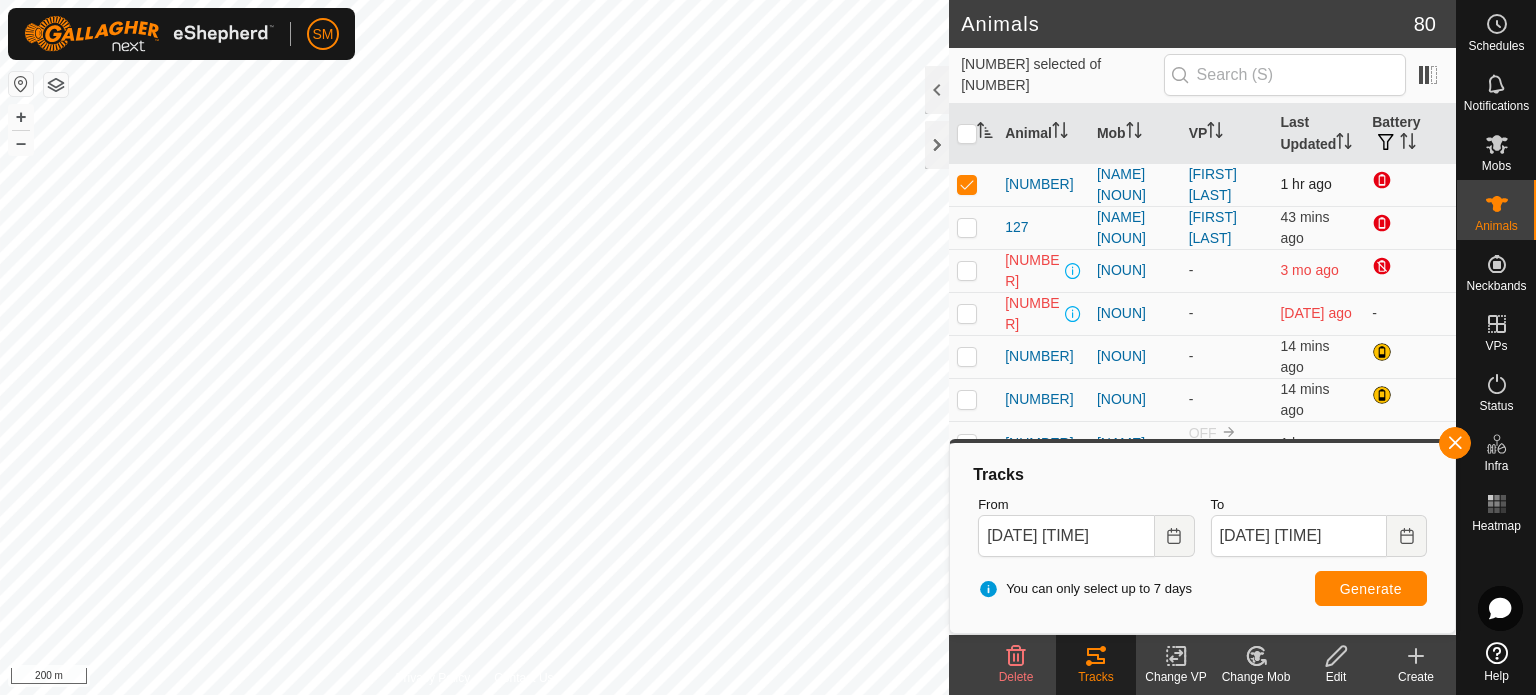 click at bounding box center [967, 184] 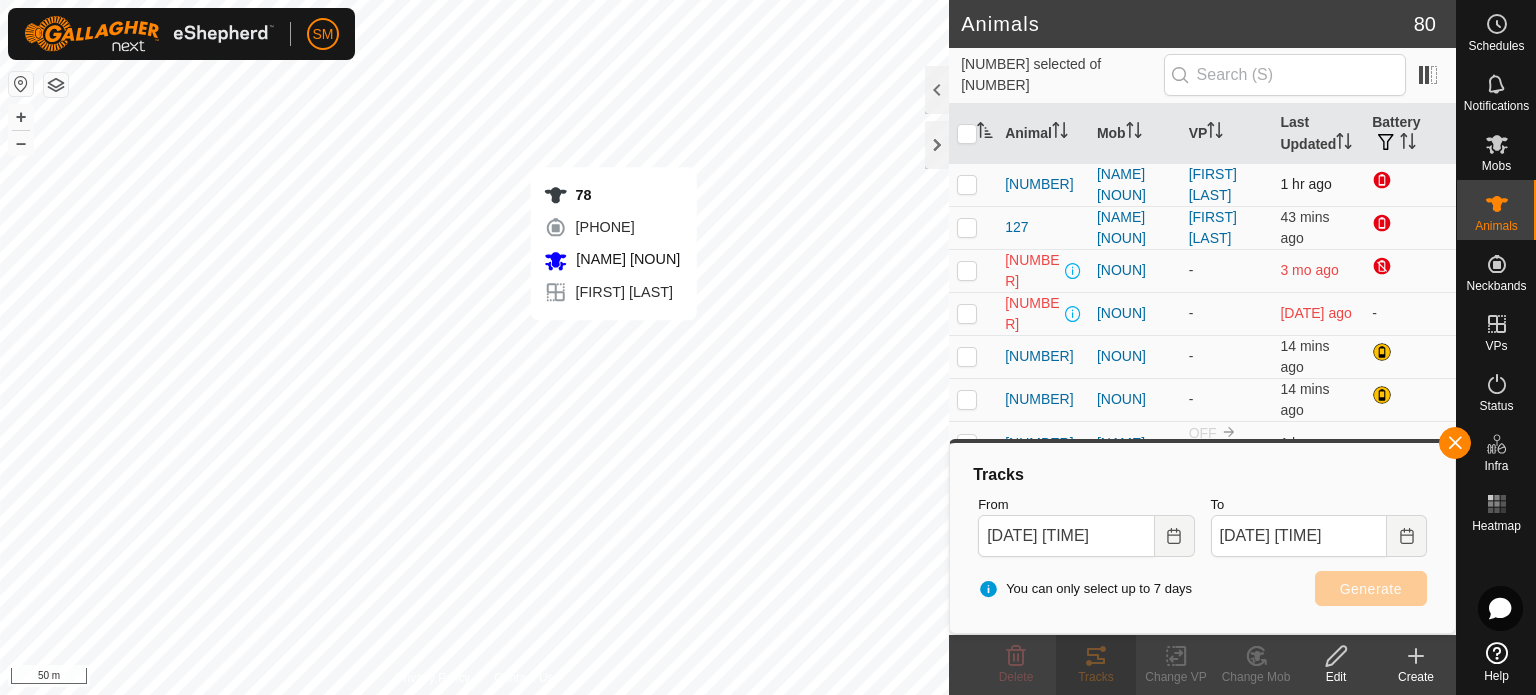 checkbox on "true" 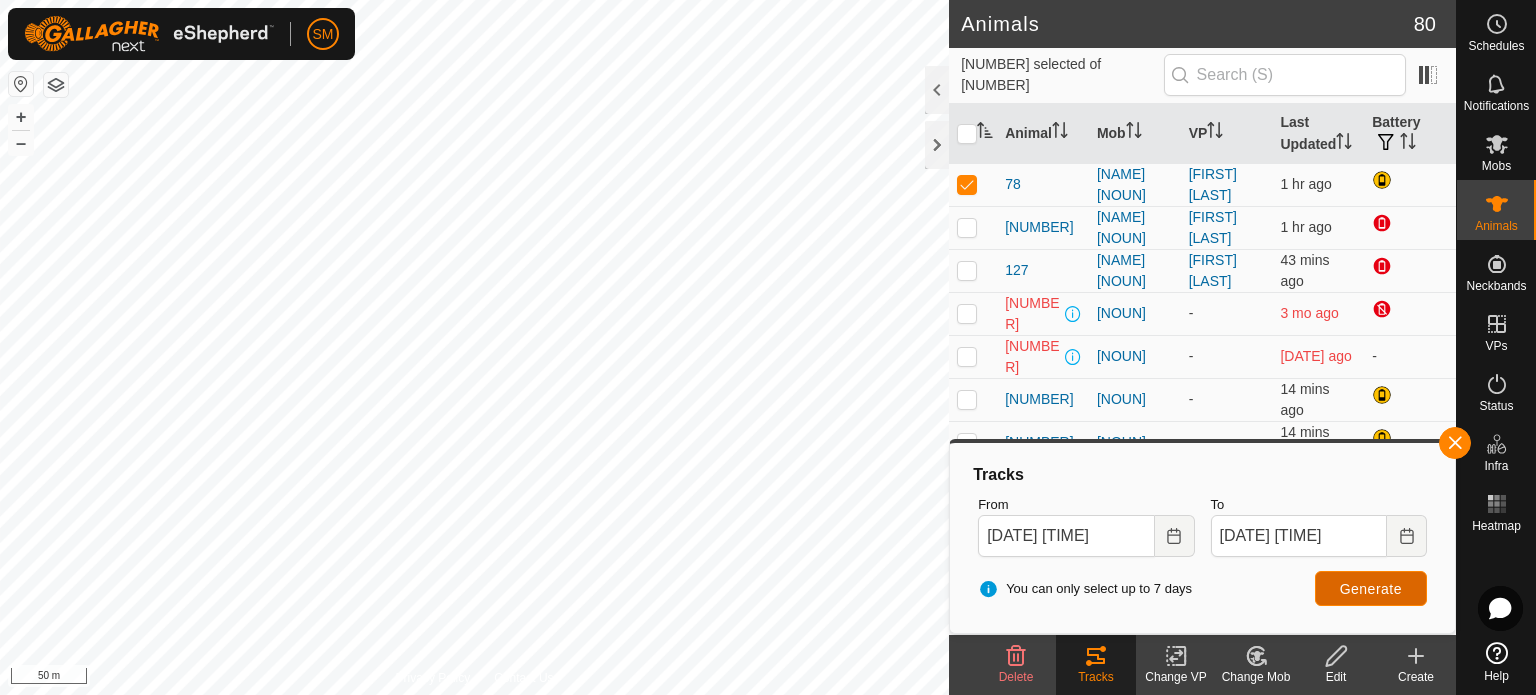 click on "Generate" at bounding box center [1371, 589] 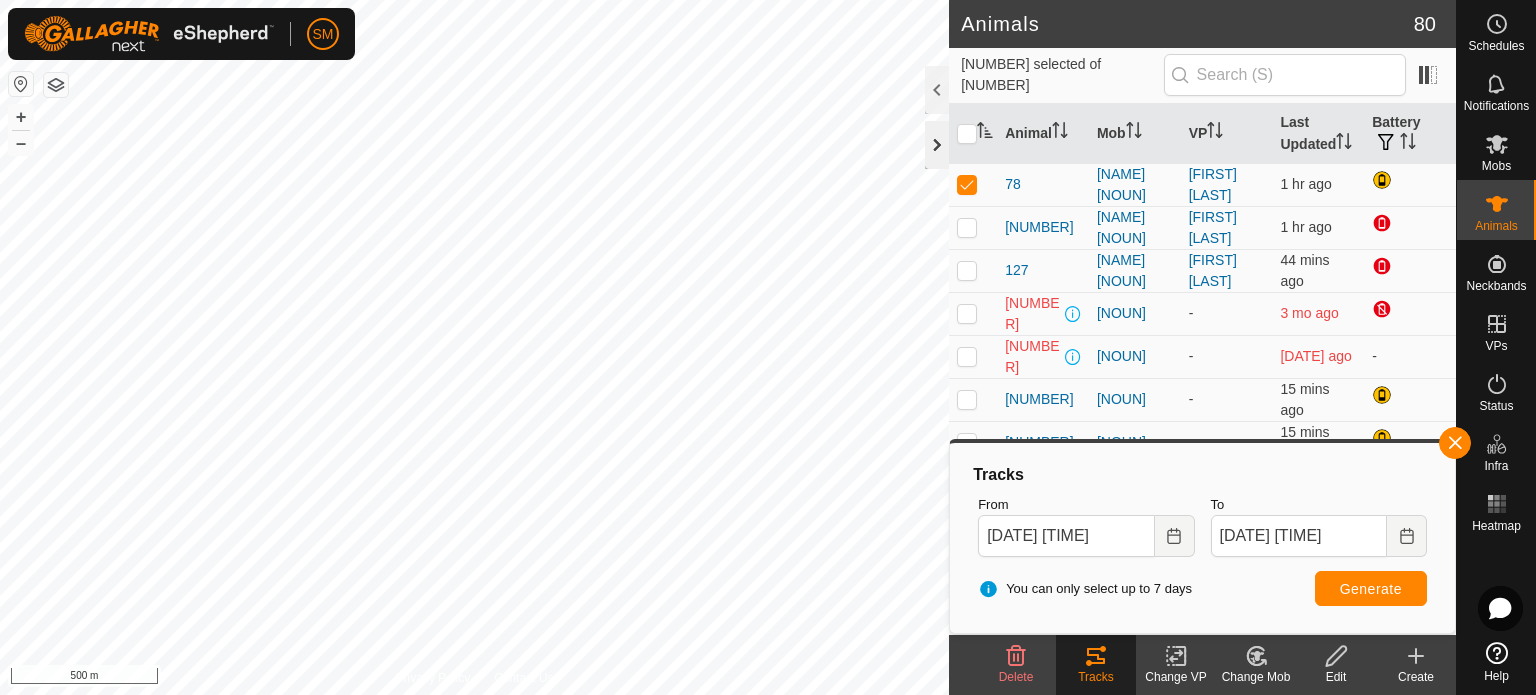 click 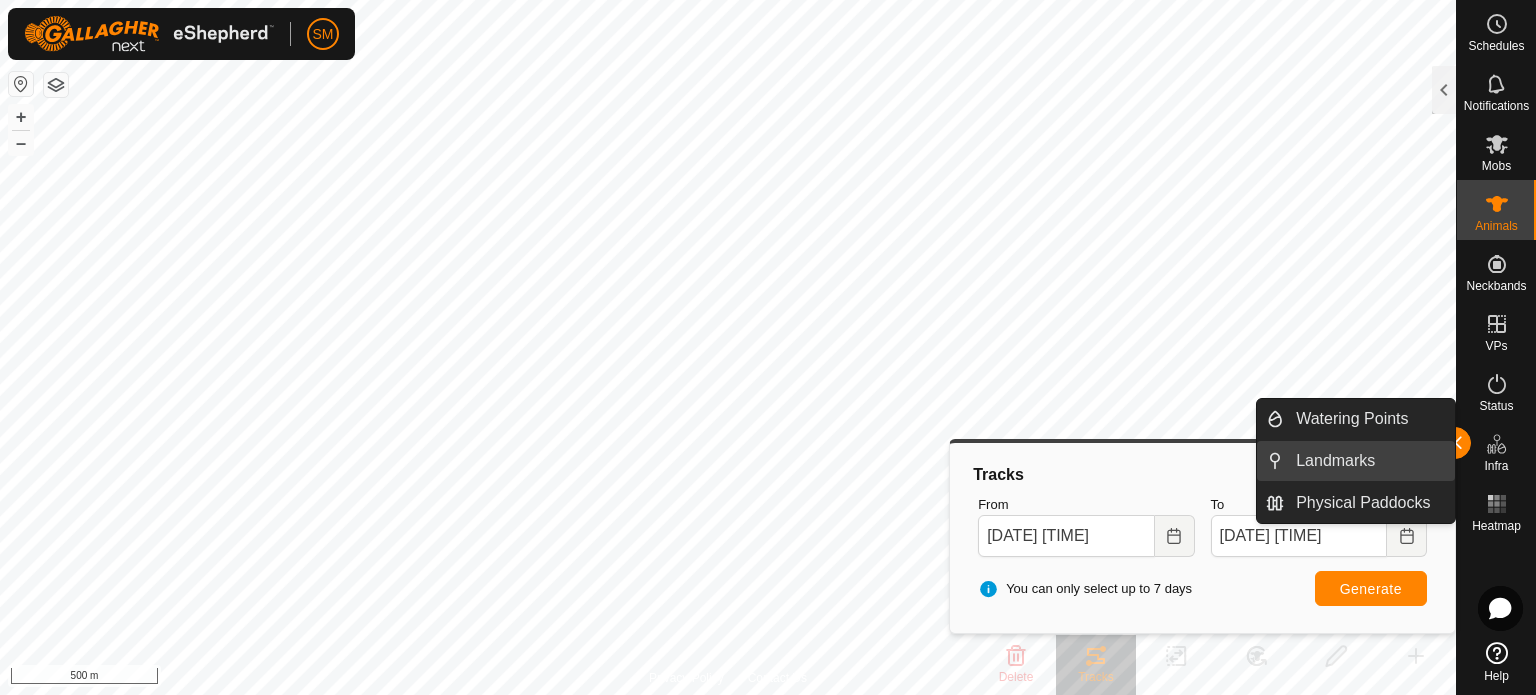 click on "Landmarks" at bounding box center (1369, 461) 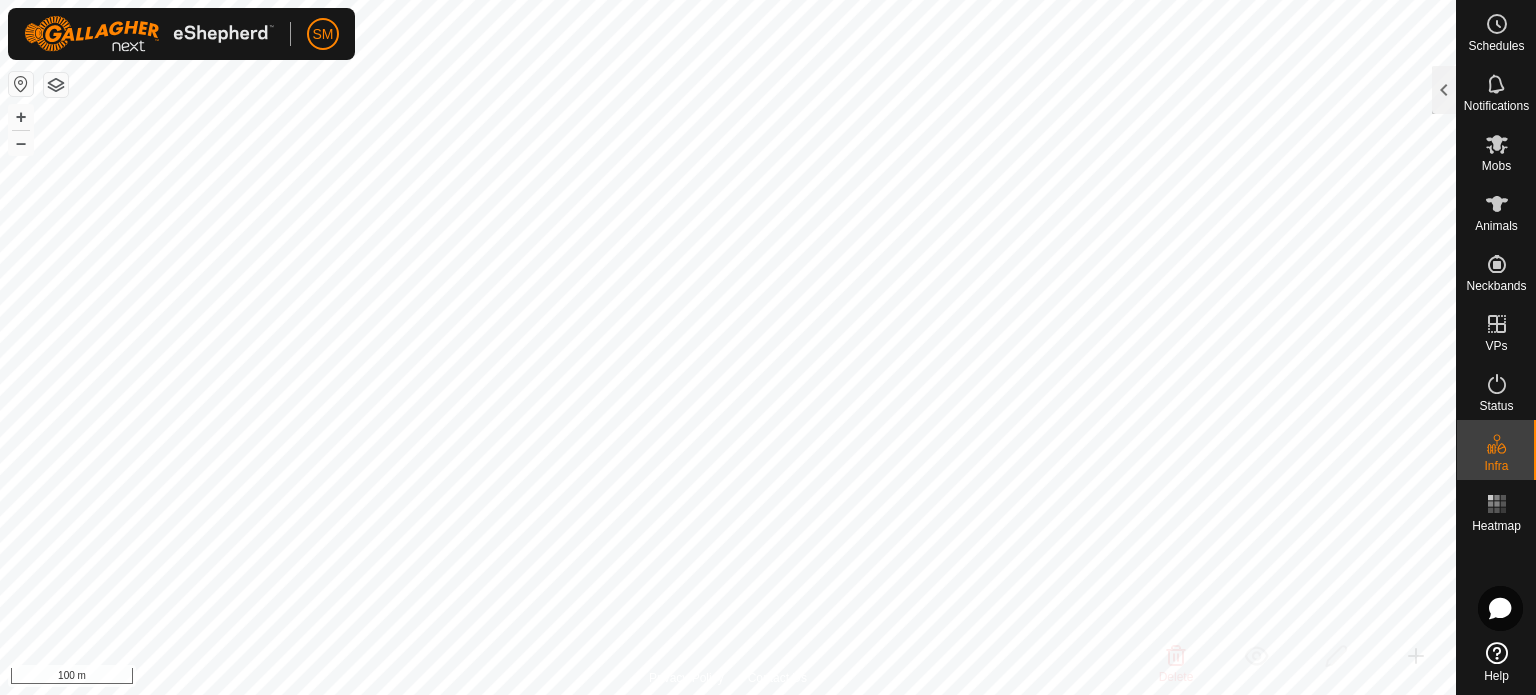 click on "SM Schedules Notifications Mobs Animals Neckbands VPs Status Infra Heatmap Help Landmarks 2 0 selected     Landmark   Type   Water   GENERAL  Water    GENERAL Delete  Show/Hide   Edit   Create  Privacy Policy Contact Us
78
1274567783
[FIRST] [LAST]
[DATE], [TIME]
+ – ⇧ i 100 m" at bounding box center (768, 347) 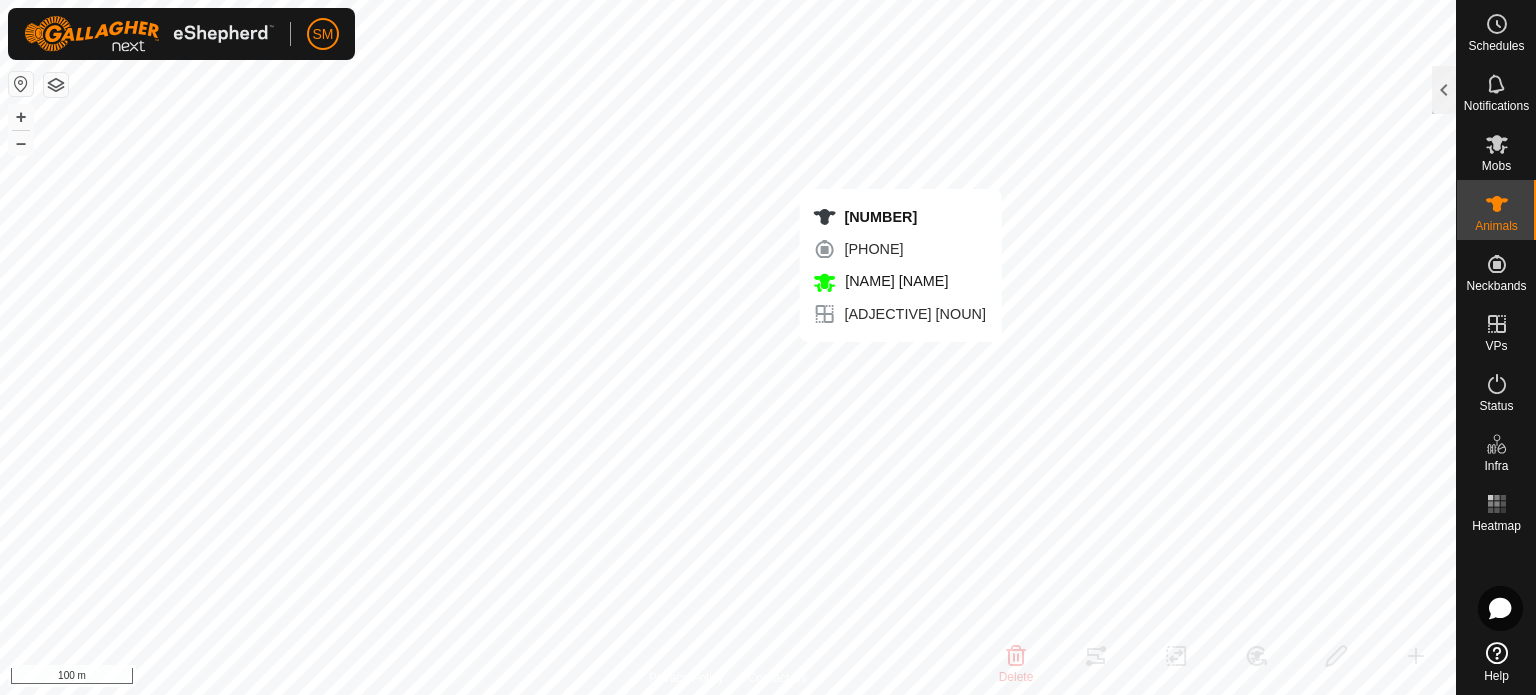 checkbox on "true" 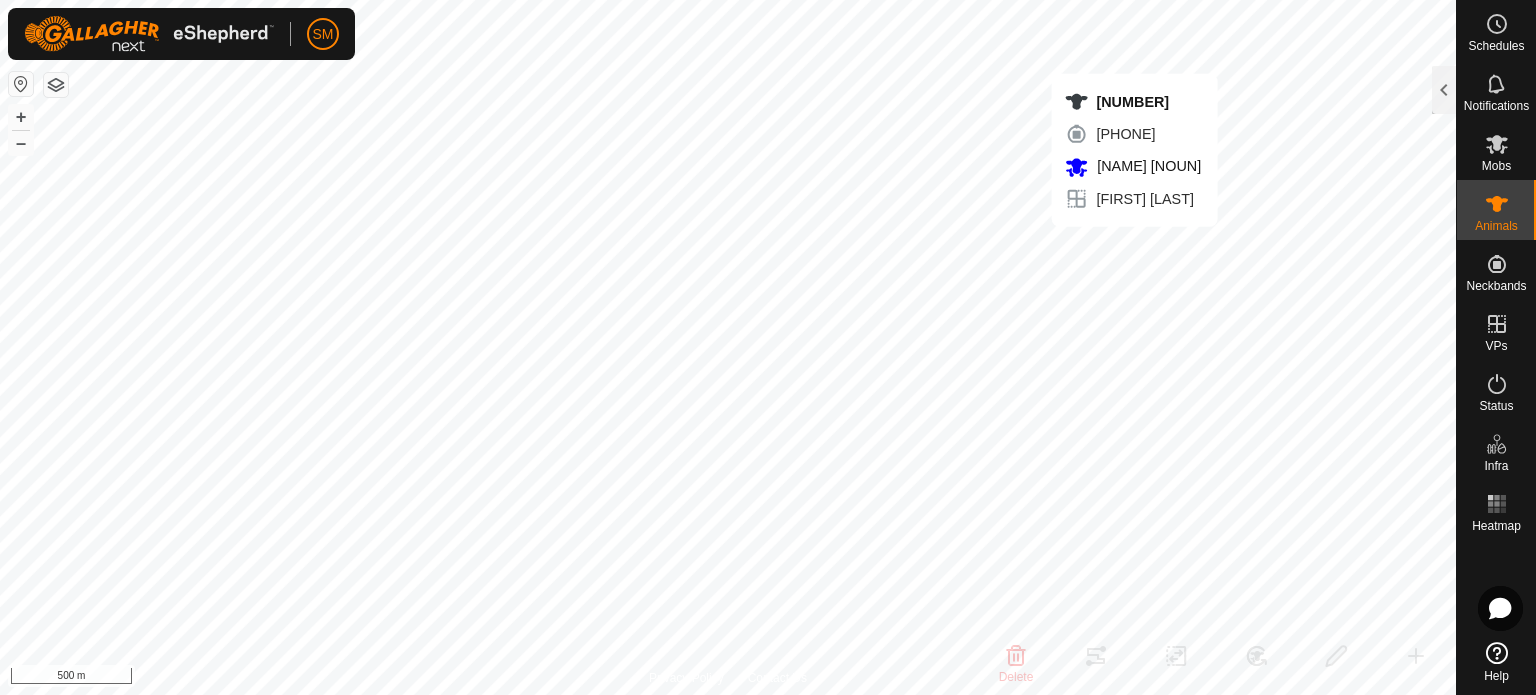 checkbox on "false" 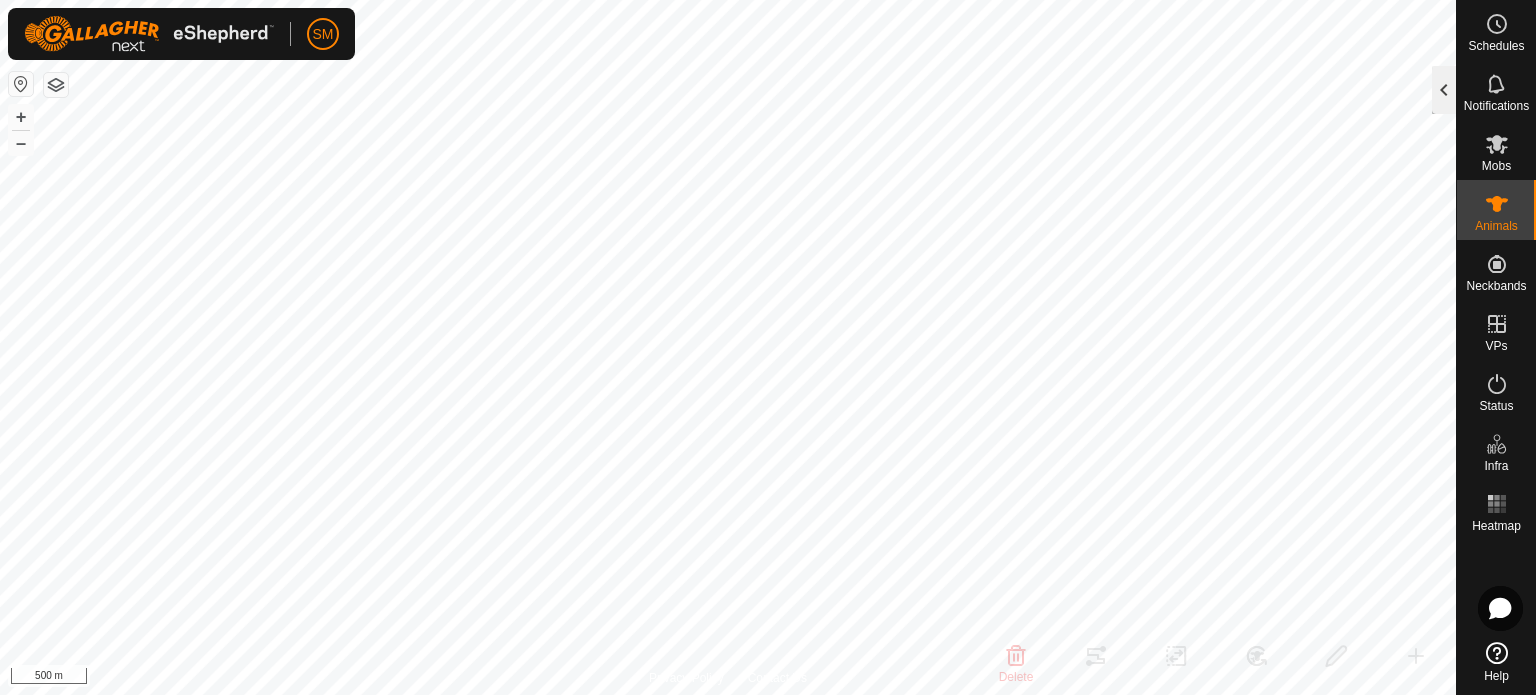click 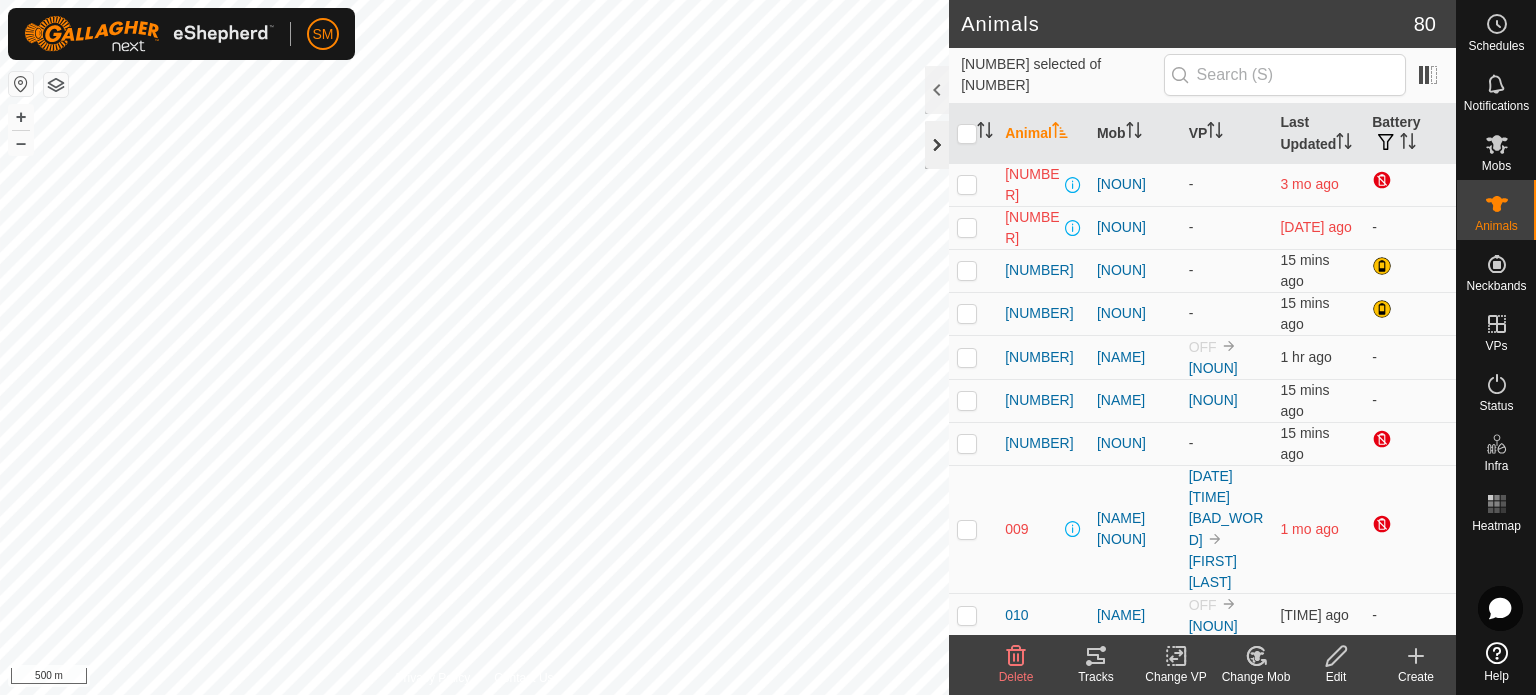 click 